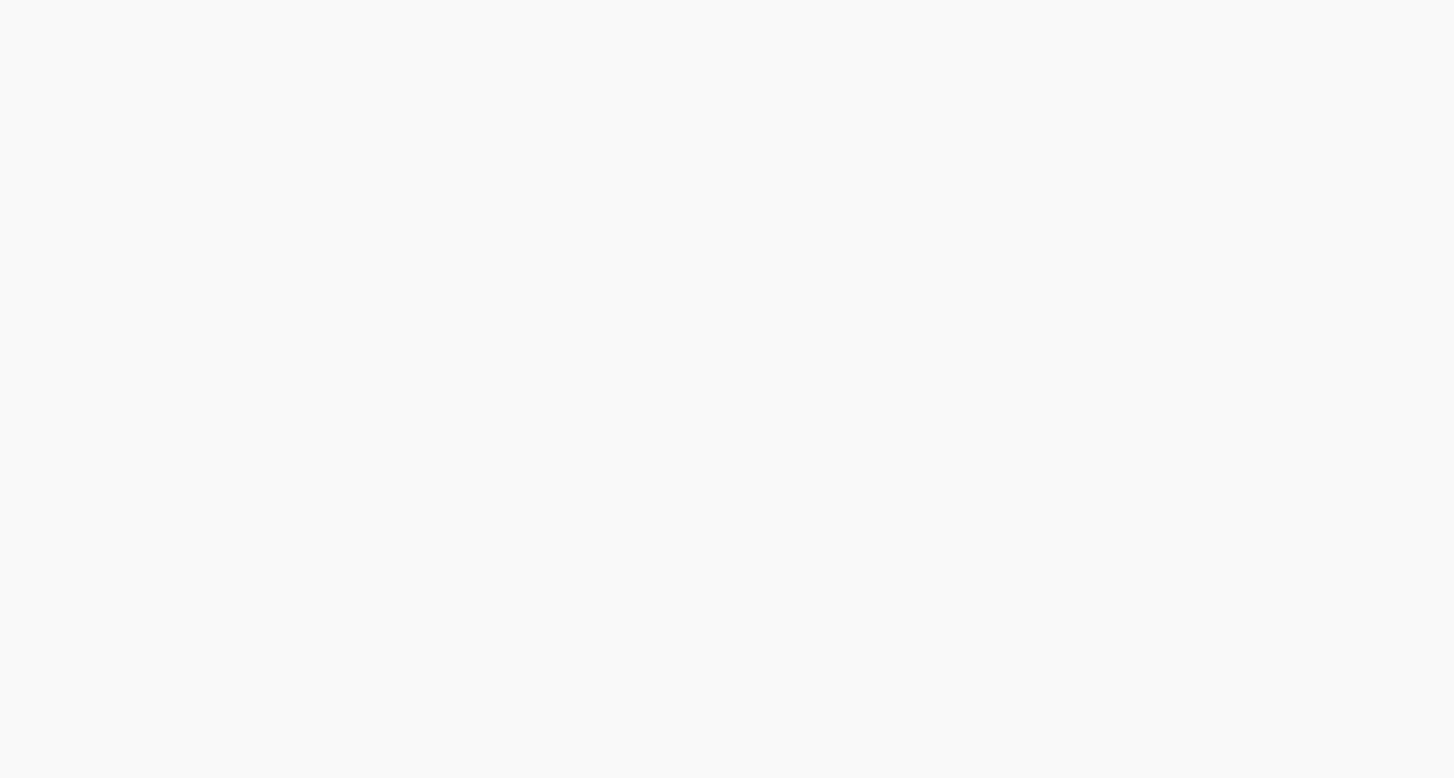 scroll, scrollTop: 0, scrollLeft: 0, axis: both 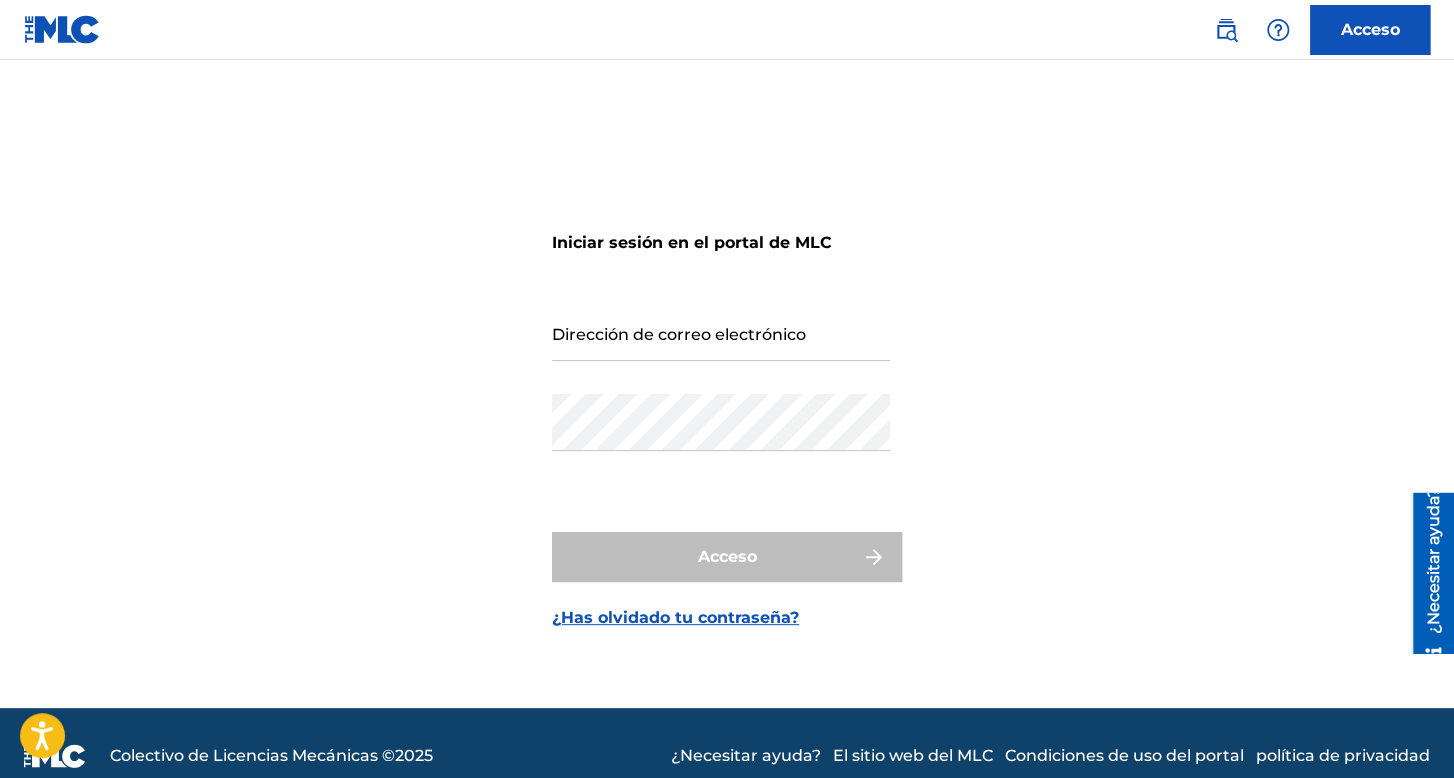 click on "Dirección de correo electrónico" at bounding box center (721, 332) 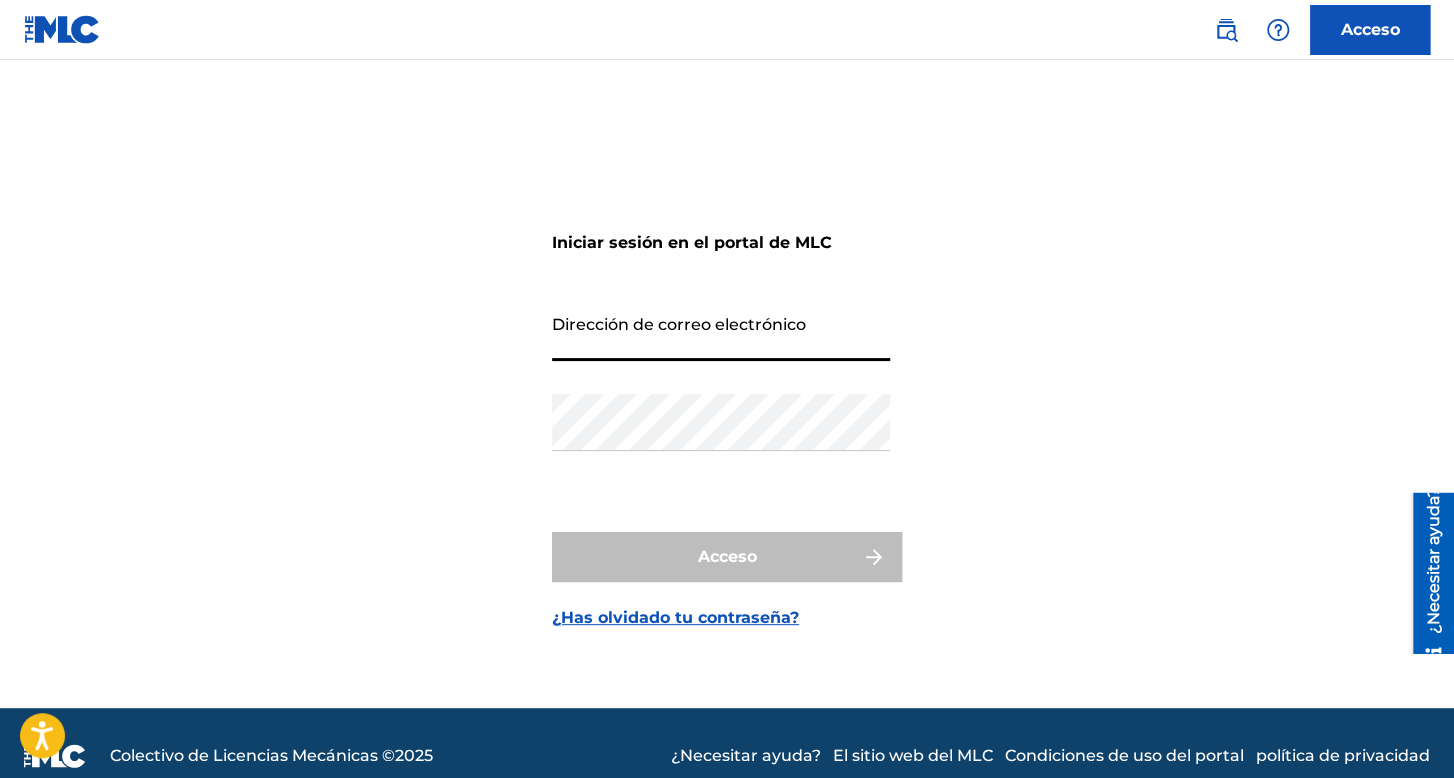 type on "[EMAIL_ADDRESS][DOMAIN_NAME]" 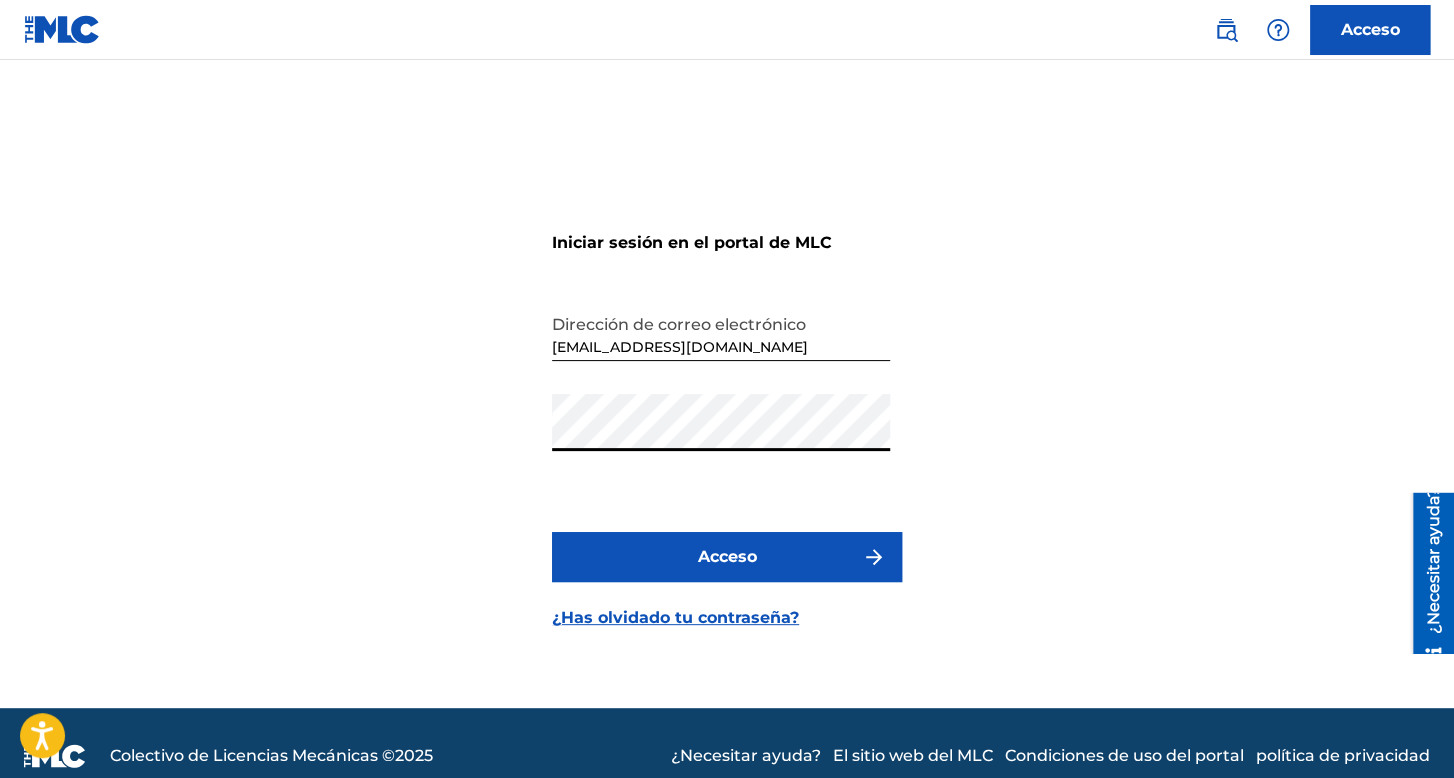 click on "Acceso" at bounding box center (727, 557) 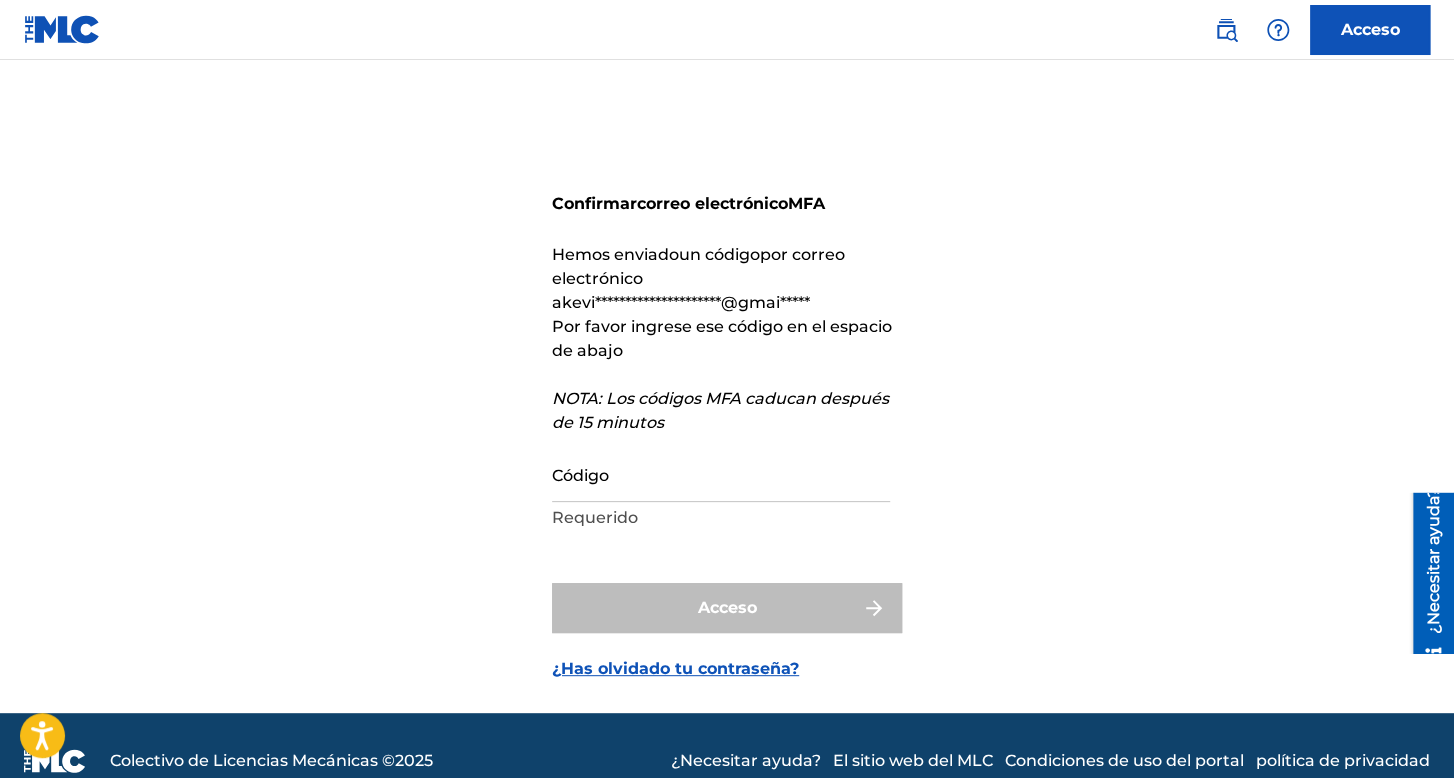 click on "Código" at bounding box center (721, 473) 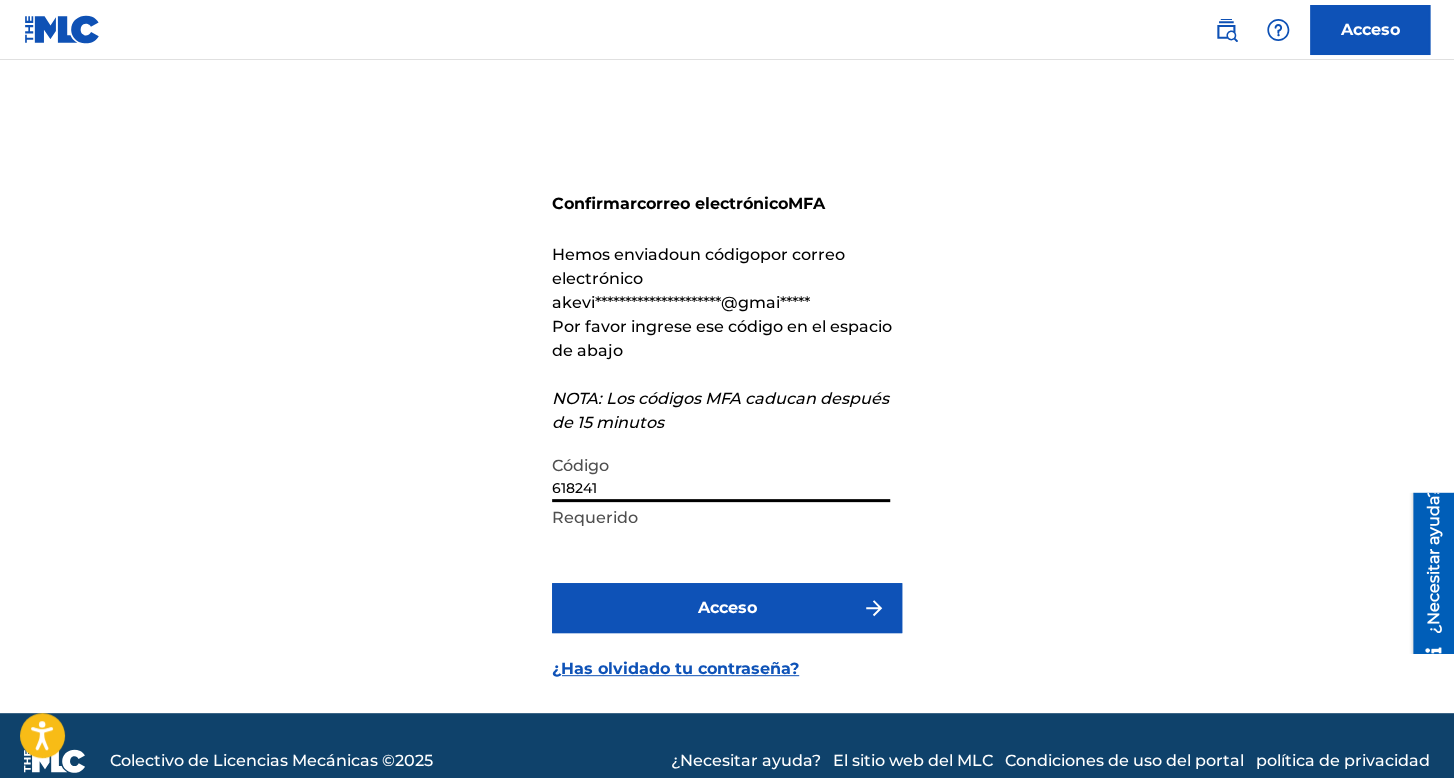 type on "618241" 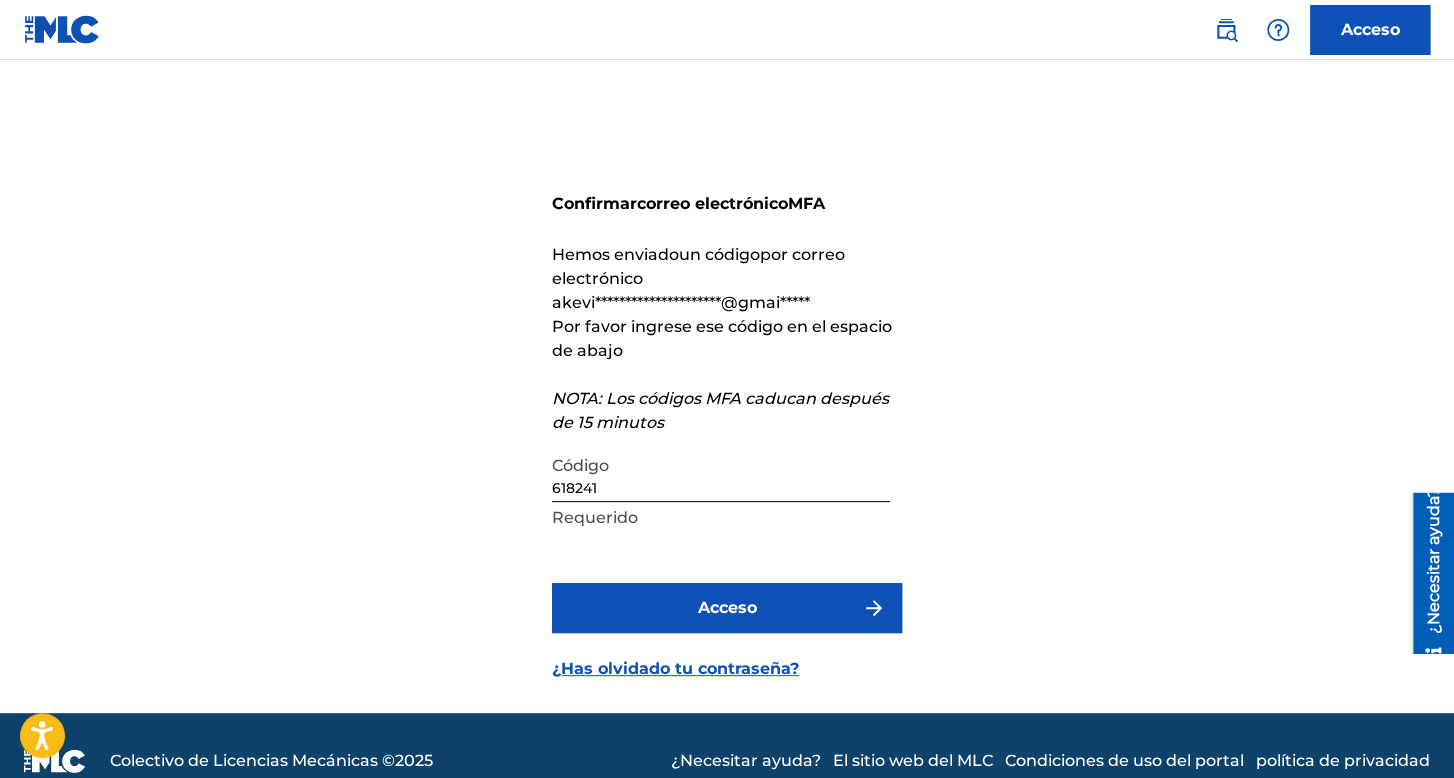 drag, startPoint x: 820, startPoint y: 561, endPoint x: 819, endPoint y: 613, distance: 52.009613 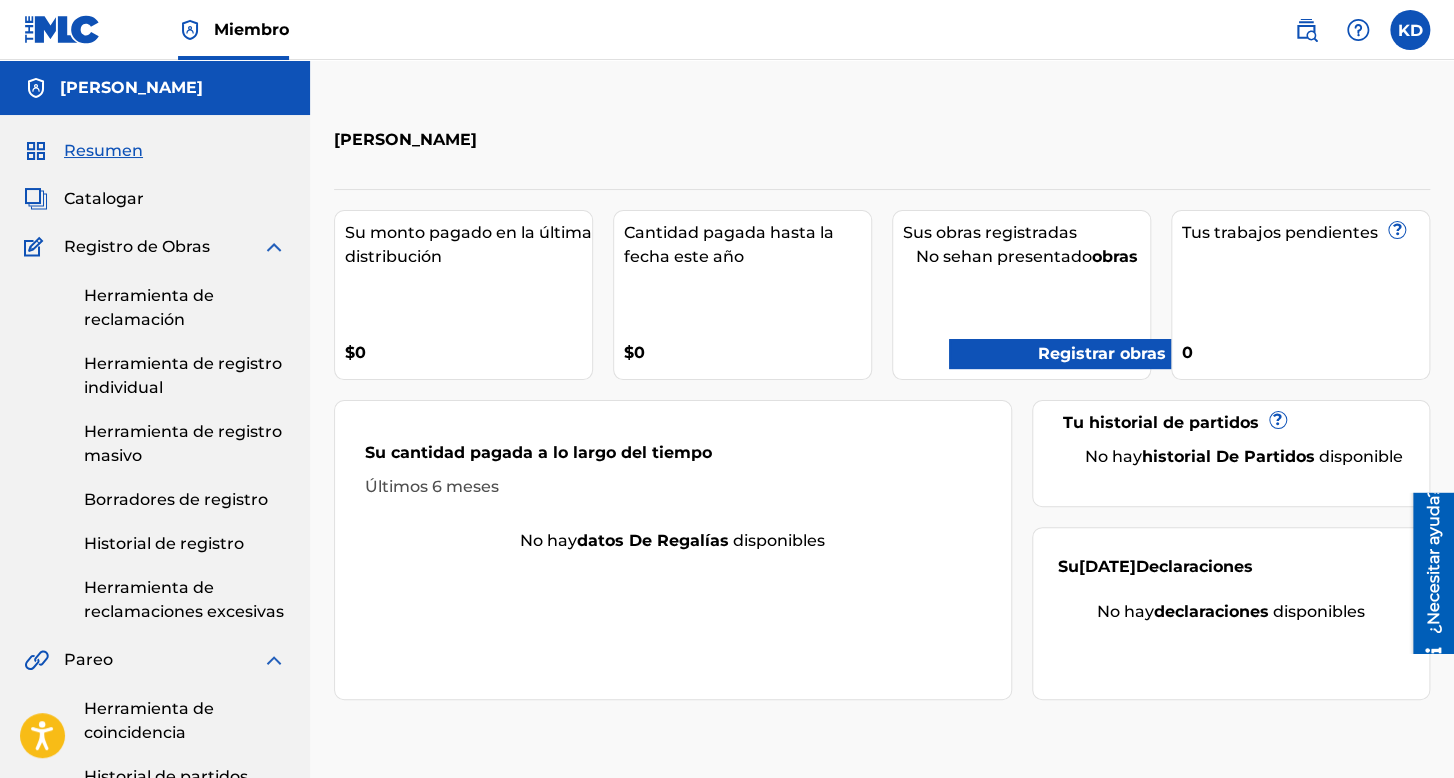 click on "Historial de registro" at bounding box center [164, 543] 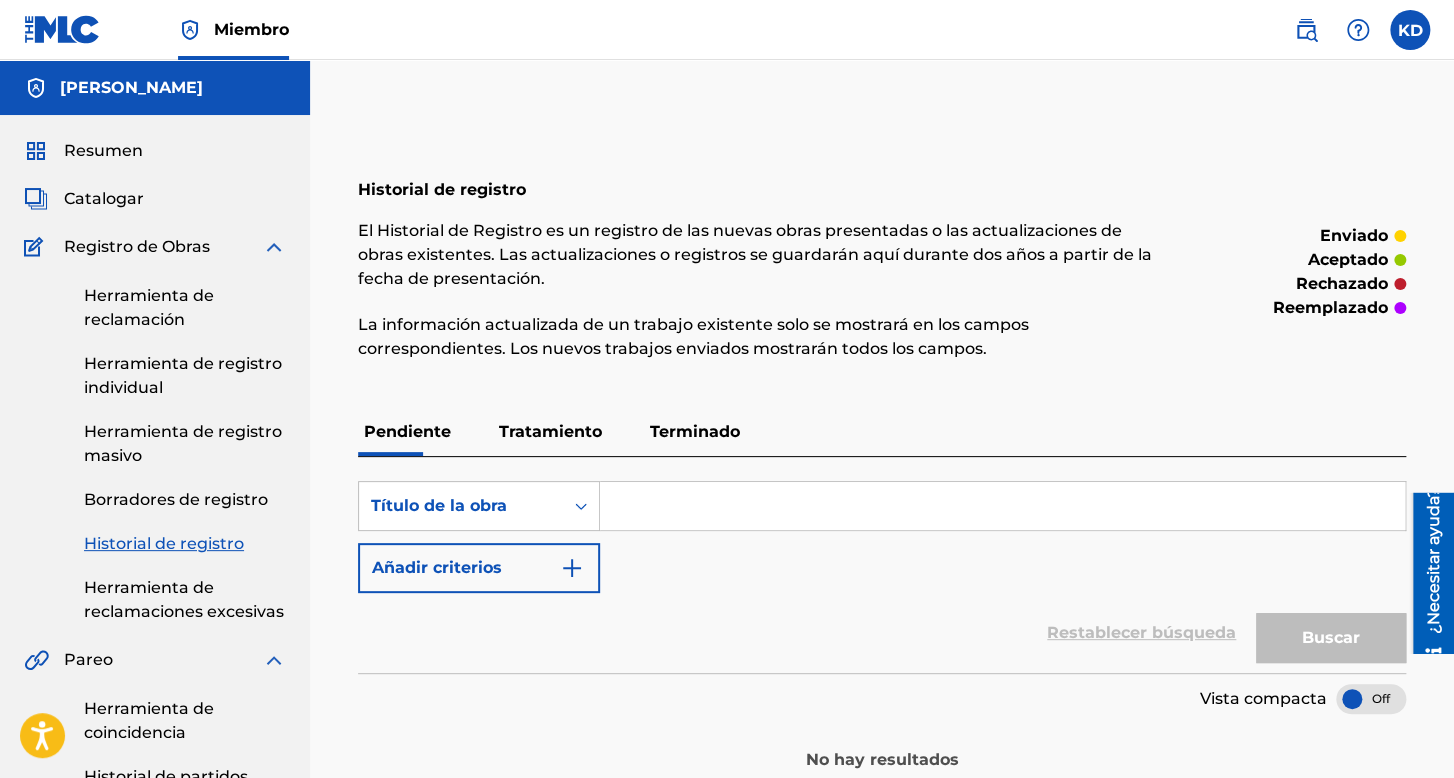 scroll, scrollTop: 300, scrollLeft: 0, axis: vertical 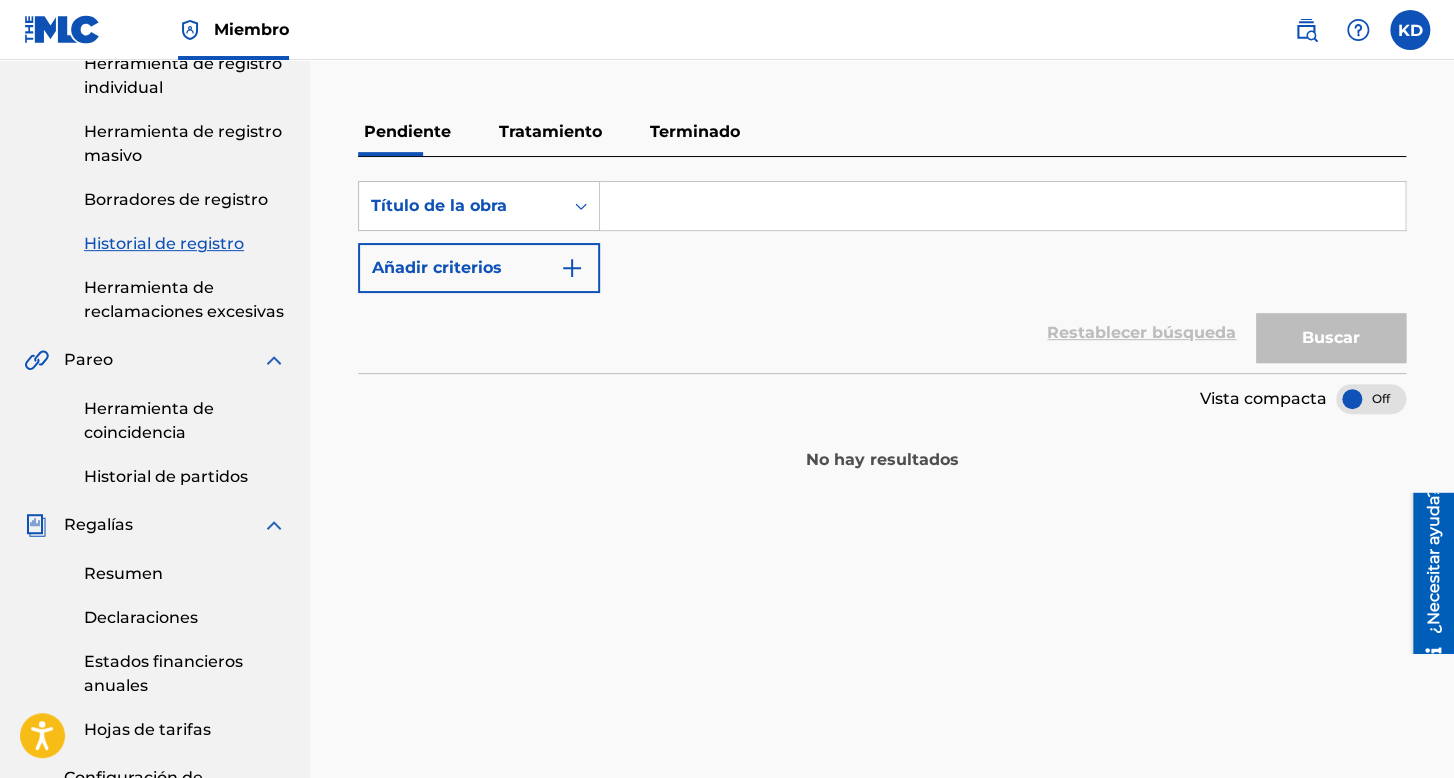 click on "Tratamiento" at bounding box center (550, 132) 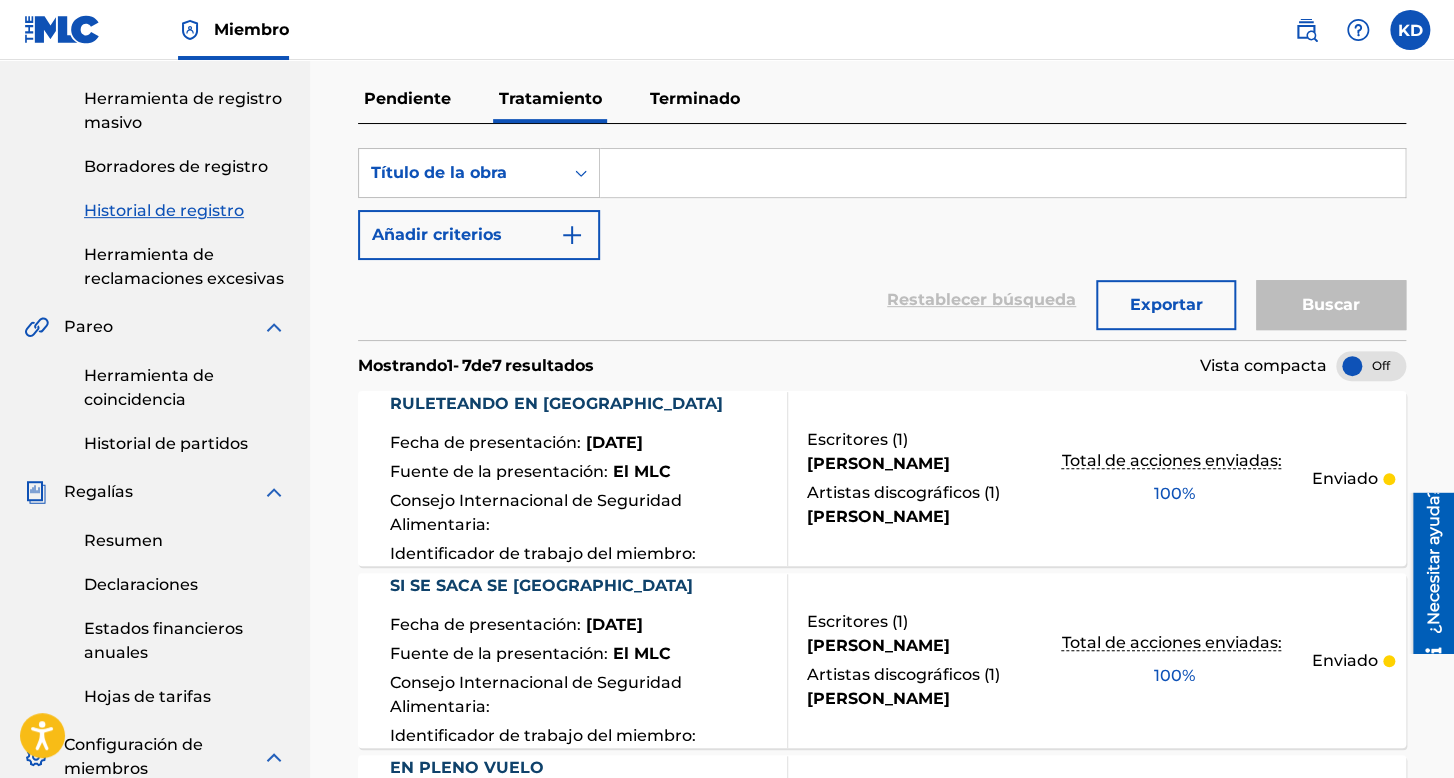 scroll, scrollTop: 0, scrollLeft: 0, axis: both 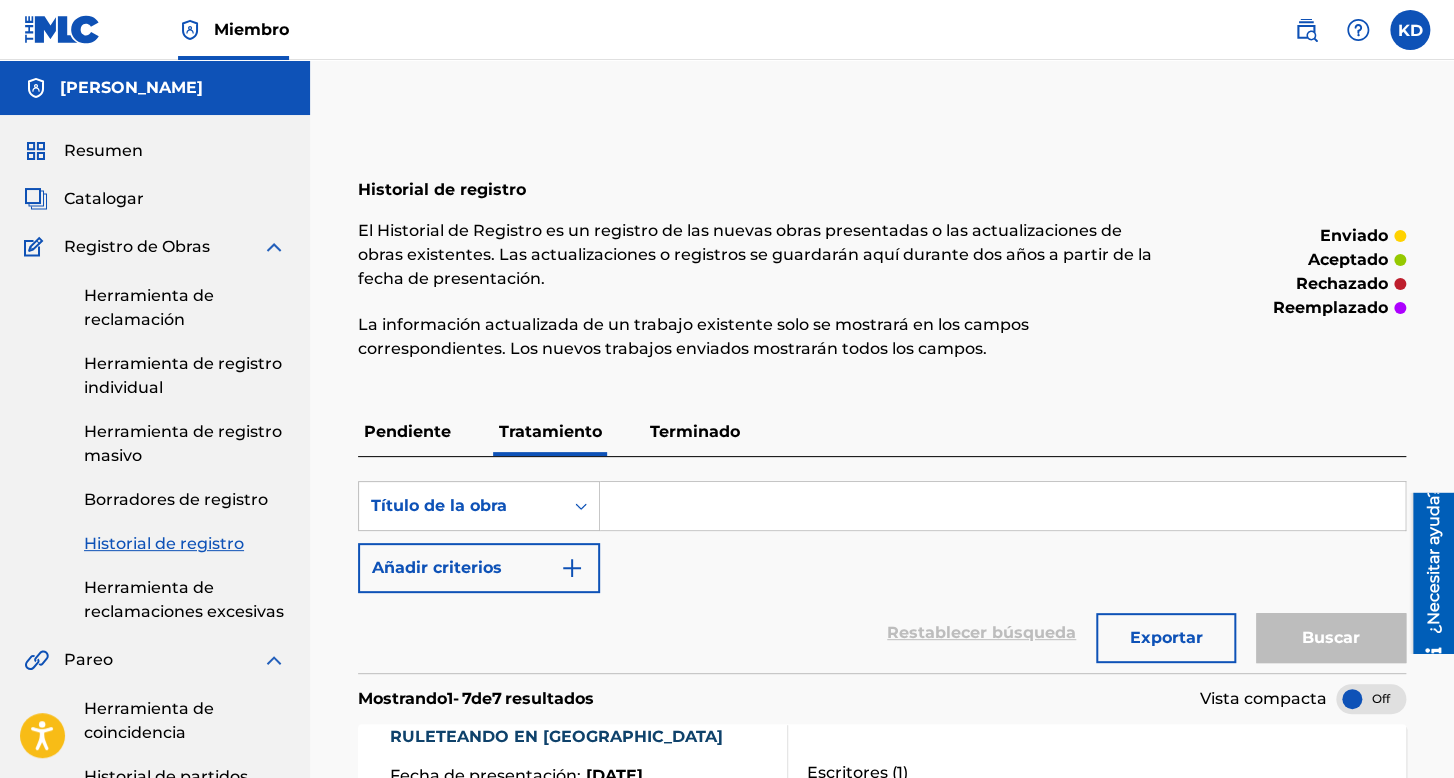 click on "Terminado" at bounding box center (695, 431) 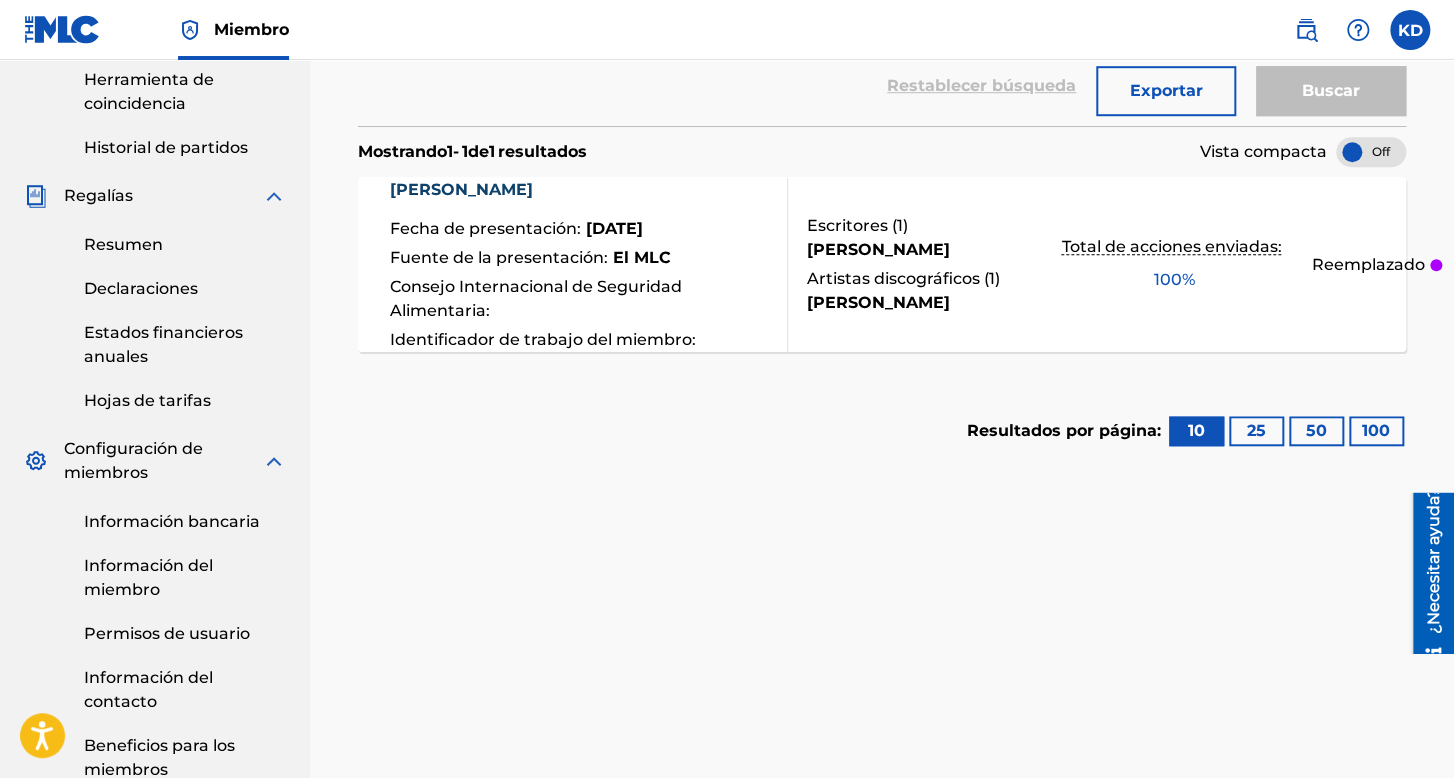 scroll, scrollTop: 600, scrollLeft: 0, axis: vertical 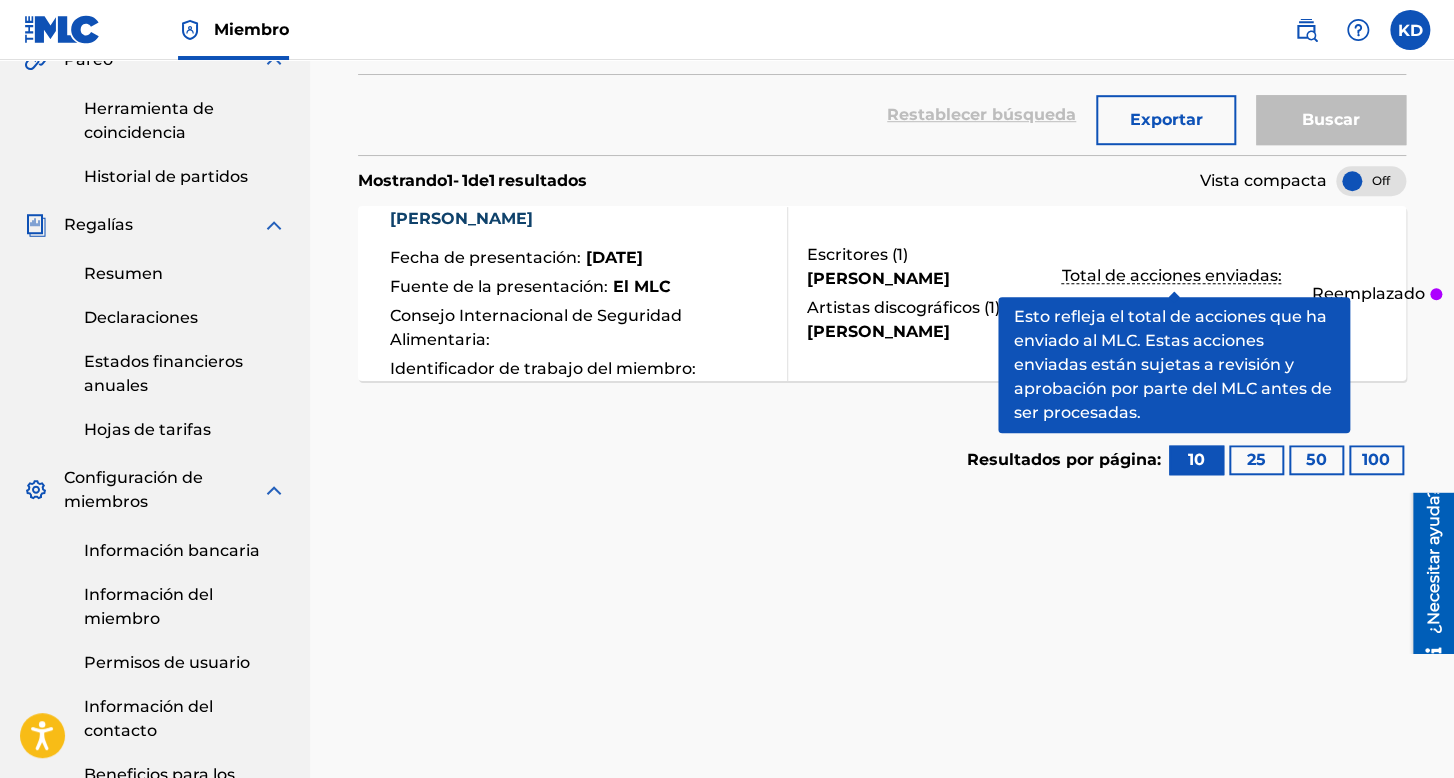click at bounding box center (1410, 30) 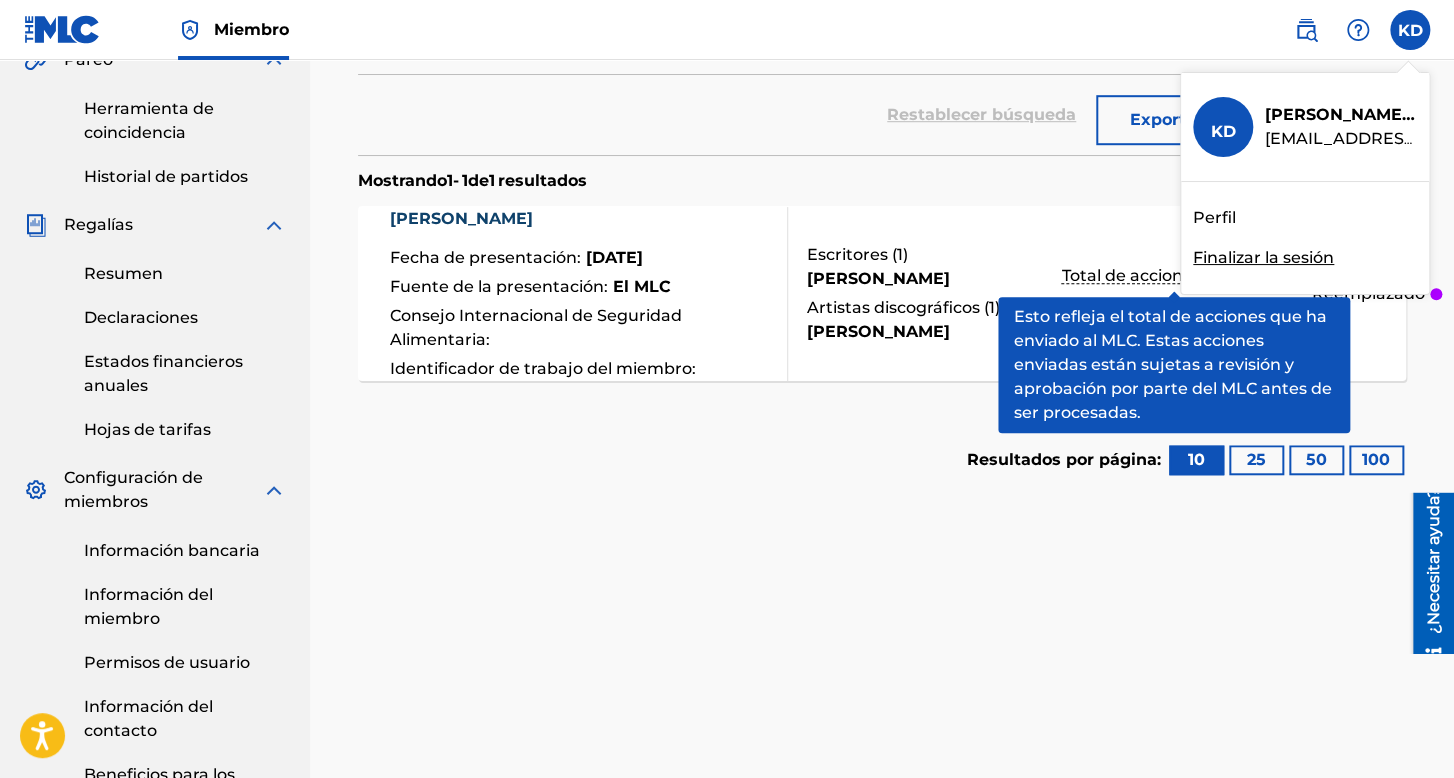 click on "Historial de registro El Historial de Registro es un registro de las nuevas obras presentadas o las actualizaciones de obras existentes. Las actualizaciones o registros se guardarán aquí durante dos años a partir de la fecha de presentación. La información actualizada de un trabajo existente solo se mostrará en los campos correspondientes. Los nuevos trabajos enviados mostrarán todos los campos.   enviado   aceptado   rechazado   reemplazado Pendiente Tratamiento Terminado Búsqueda con criterios d49e215a-eb03-49ec-b4dc-1e63fb26c7fb Título de la obra Añadir criterios Filtrar Estado del envío   aceptado   rechazado   reemplazado Fuente de envío CWR eSong El MLC Clasificar Fecha de presentación Última actualización Eliminar filtros Aplicar filtros Filtros (  0  ) Restablecer búsqueda Exportar Buscar Mostrando  1  -    1  de   1    resultados   Vista compacta [PERSON_NAME] de presentación  :  [DATE] Fuente de la presentación  :  El MLC : Identificador de trabajo del miembro  :" at bounding box center [882, 33] 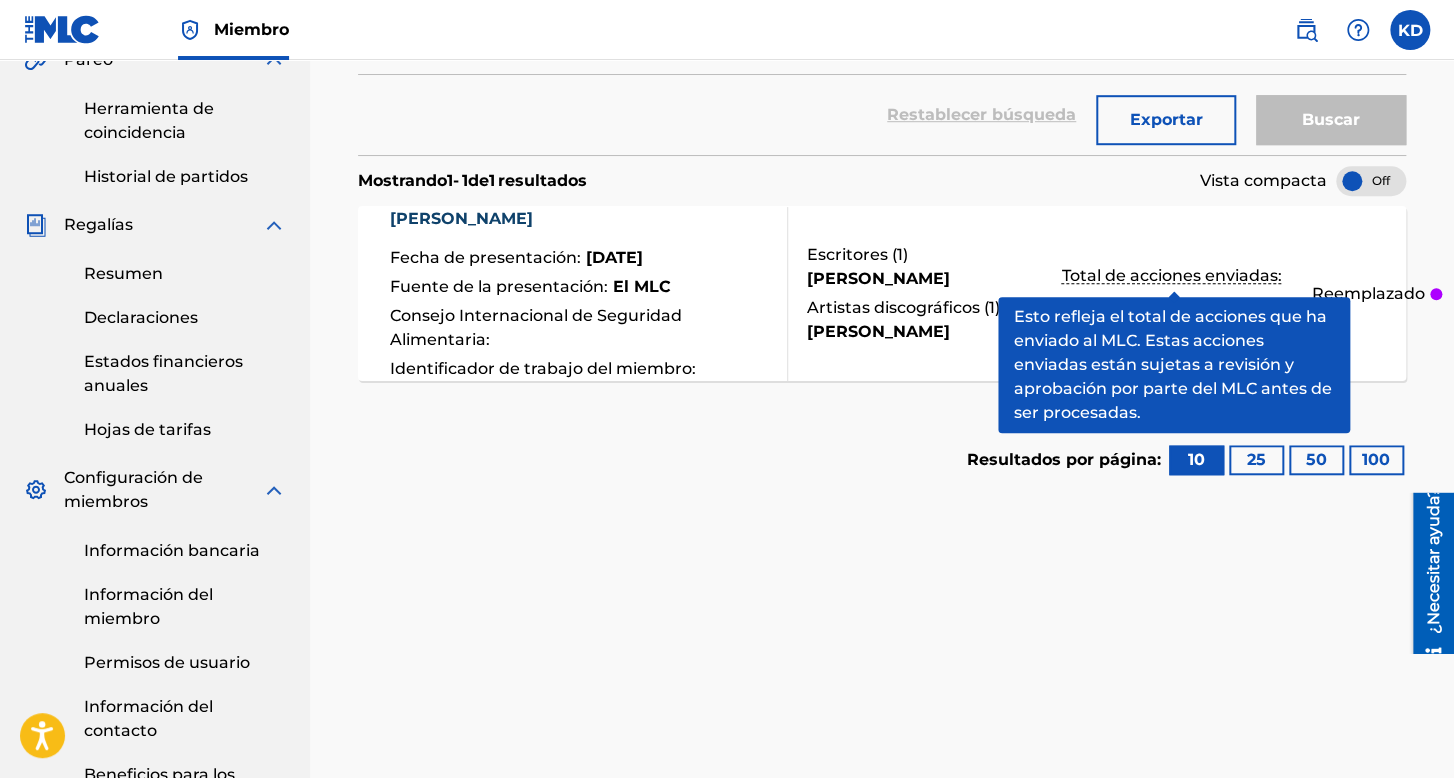 click at bounding box center [1410, 30] 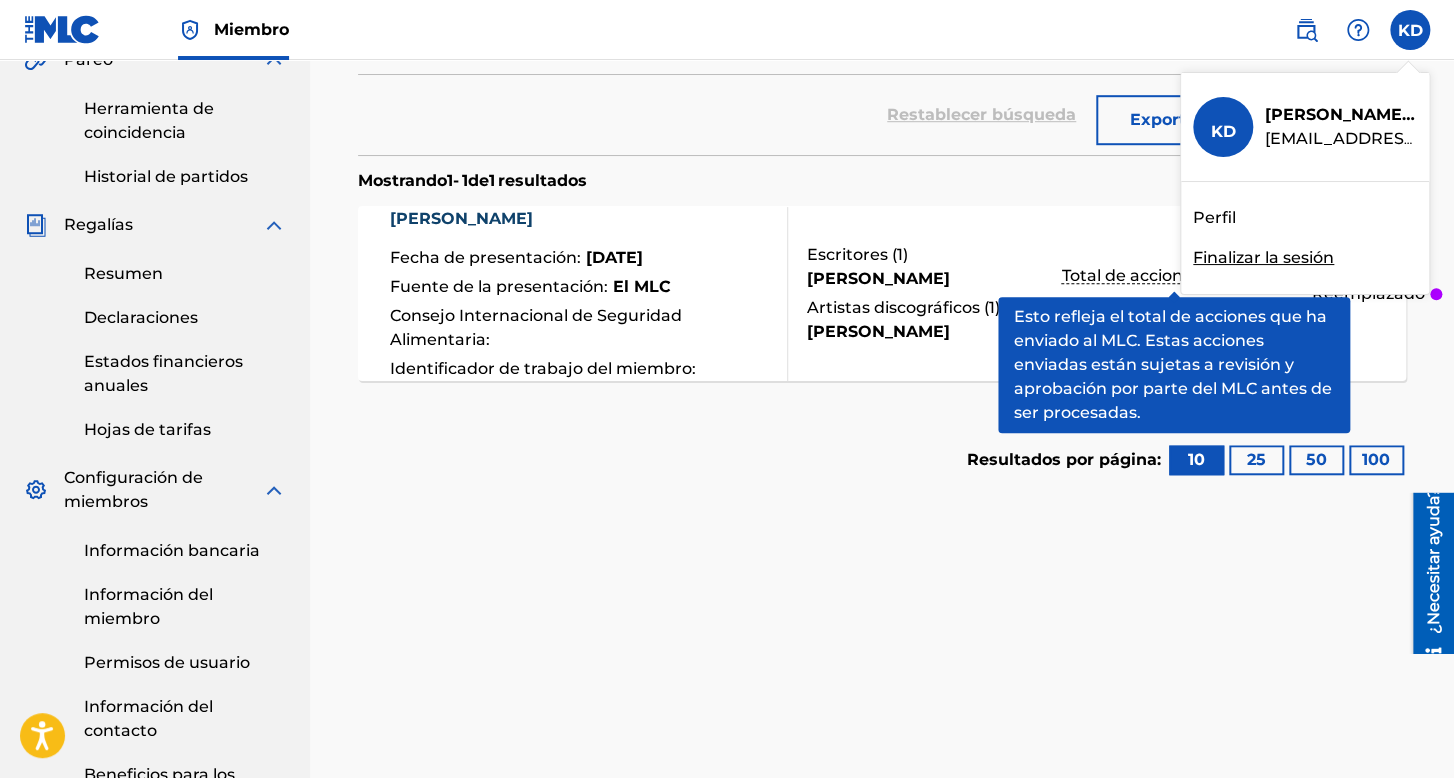 click on "Finalizar la sesión" at bounding box center [1263, 257] 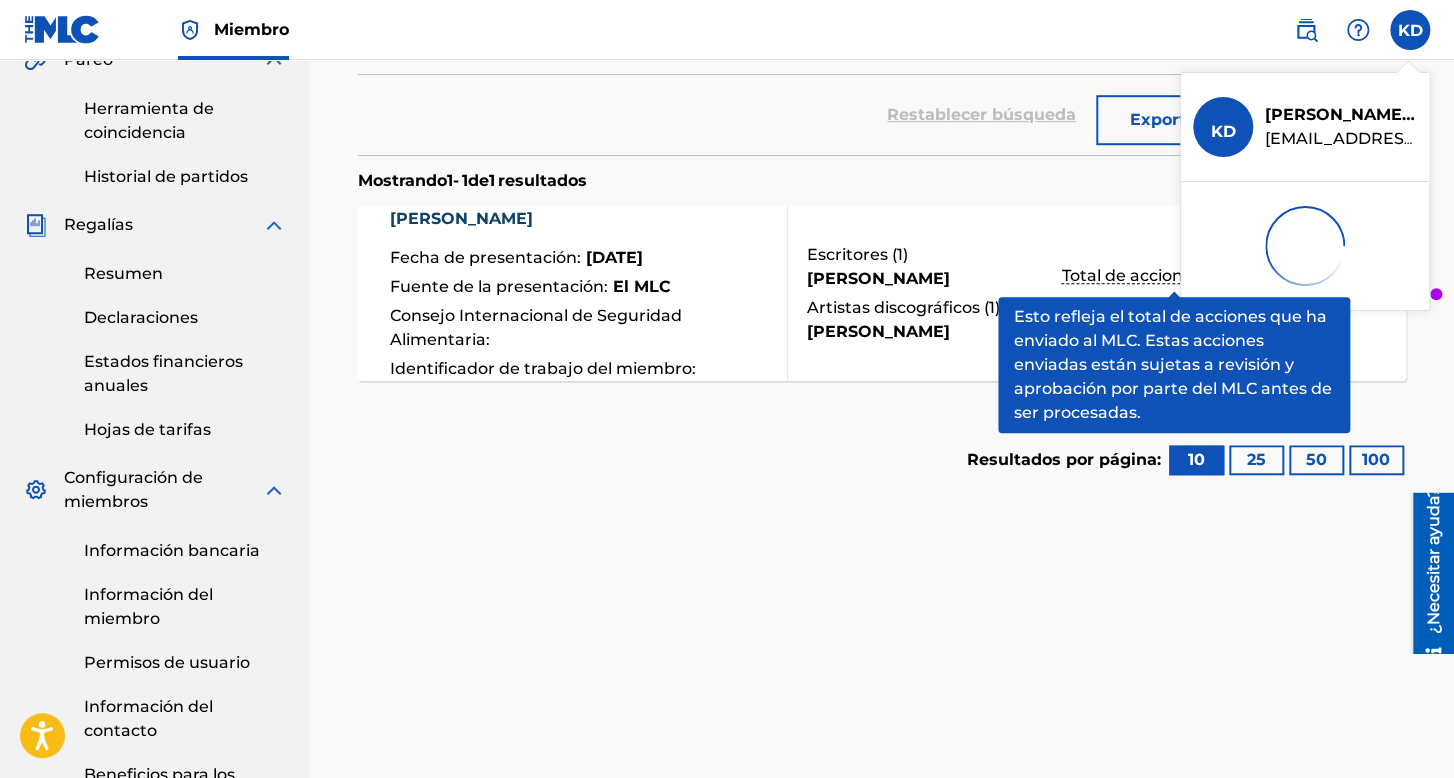 click at bounding box center [1305, 246] 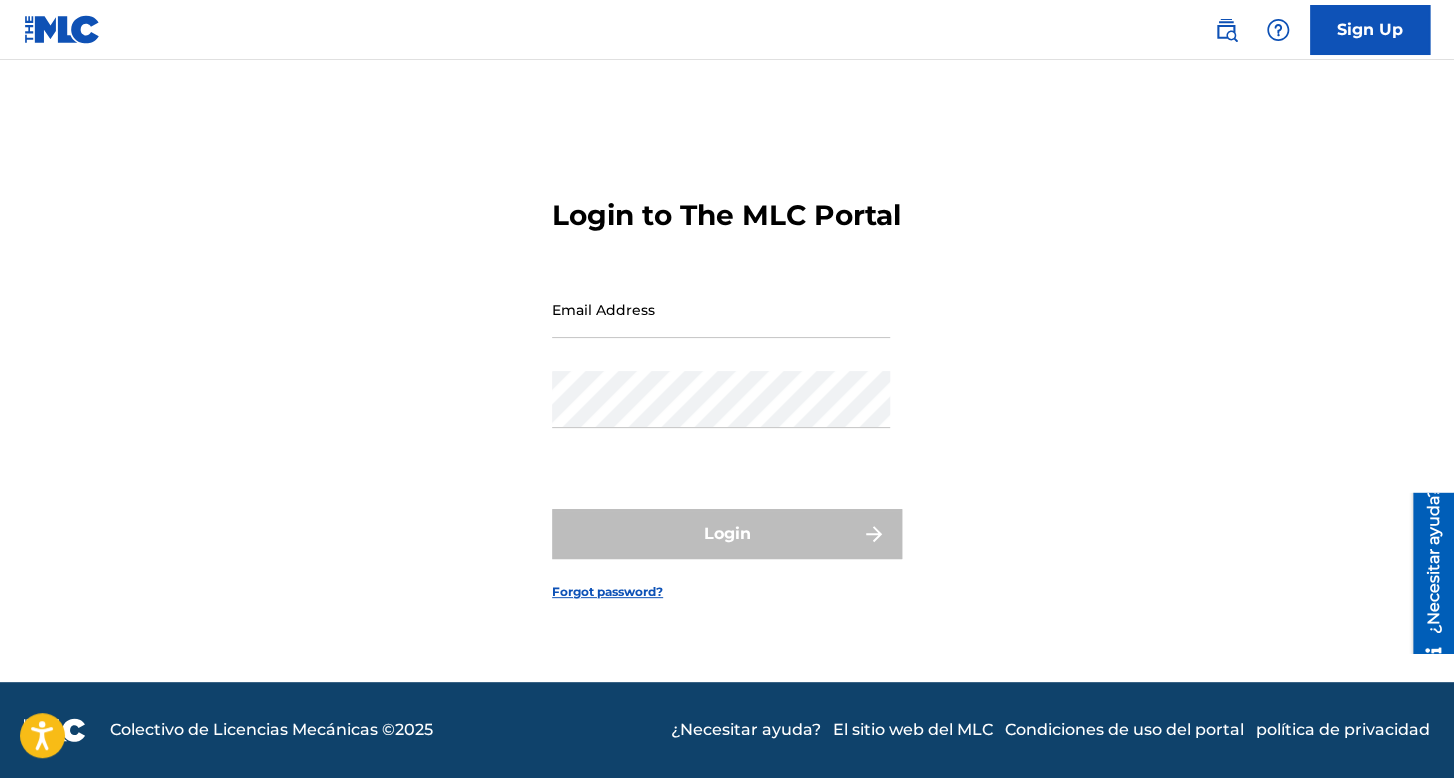 scroll, scrollTop: 0, scrollLeft: 0, axis: both 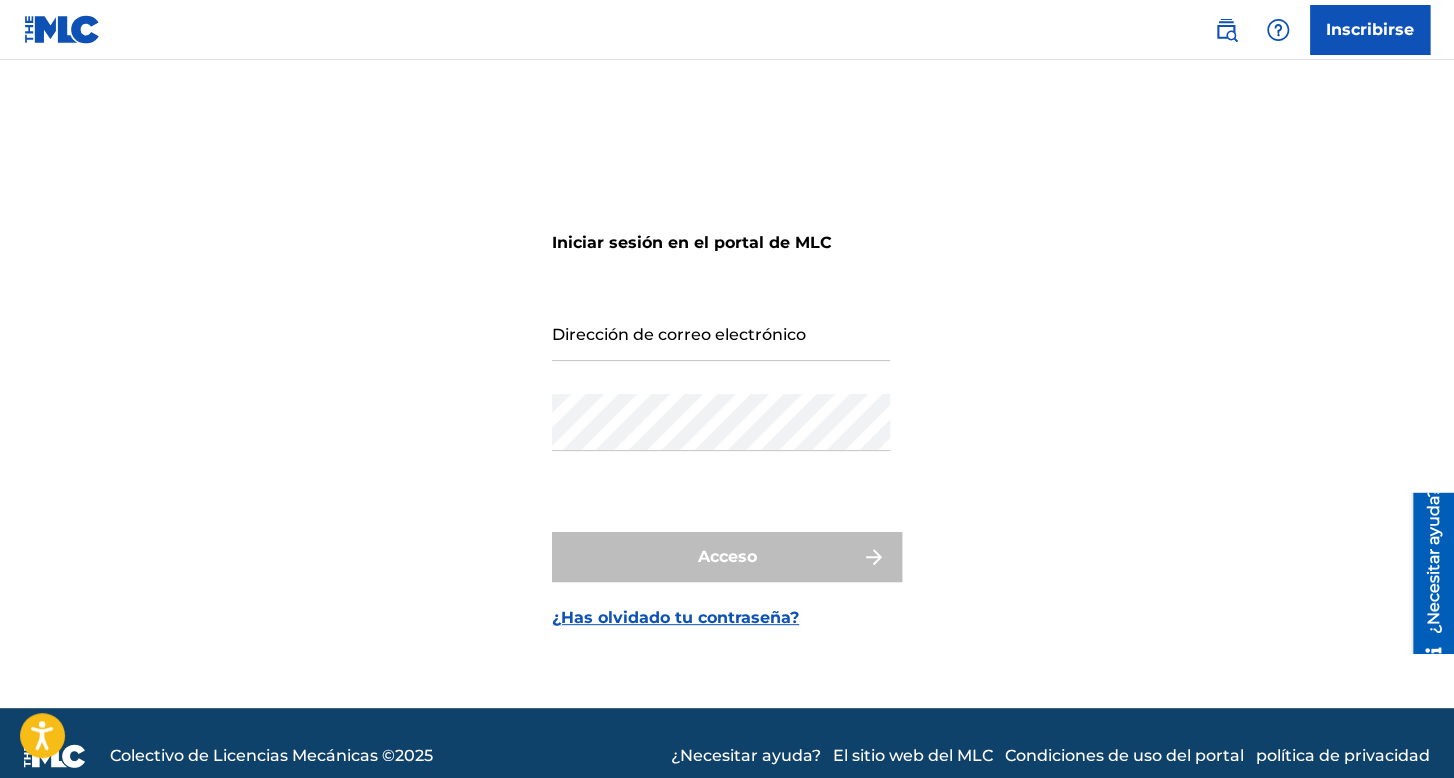 click on "Dirección de correo electrónico" at bounding box center [721, 332] 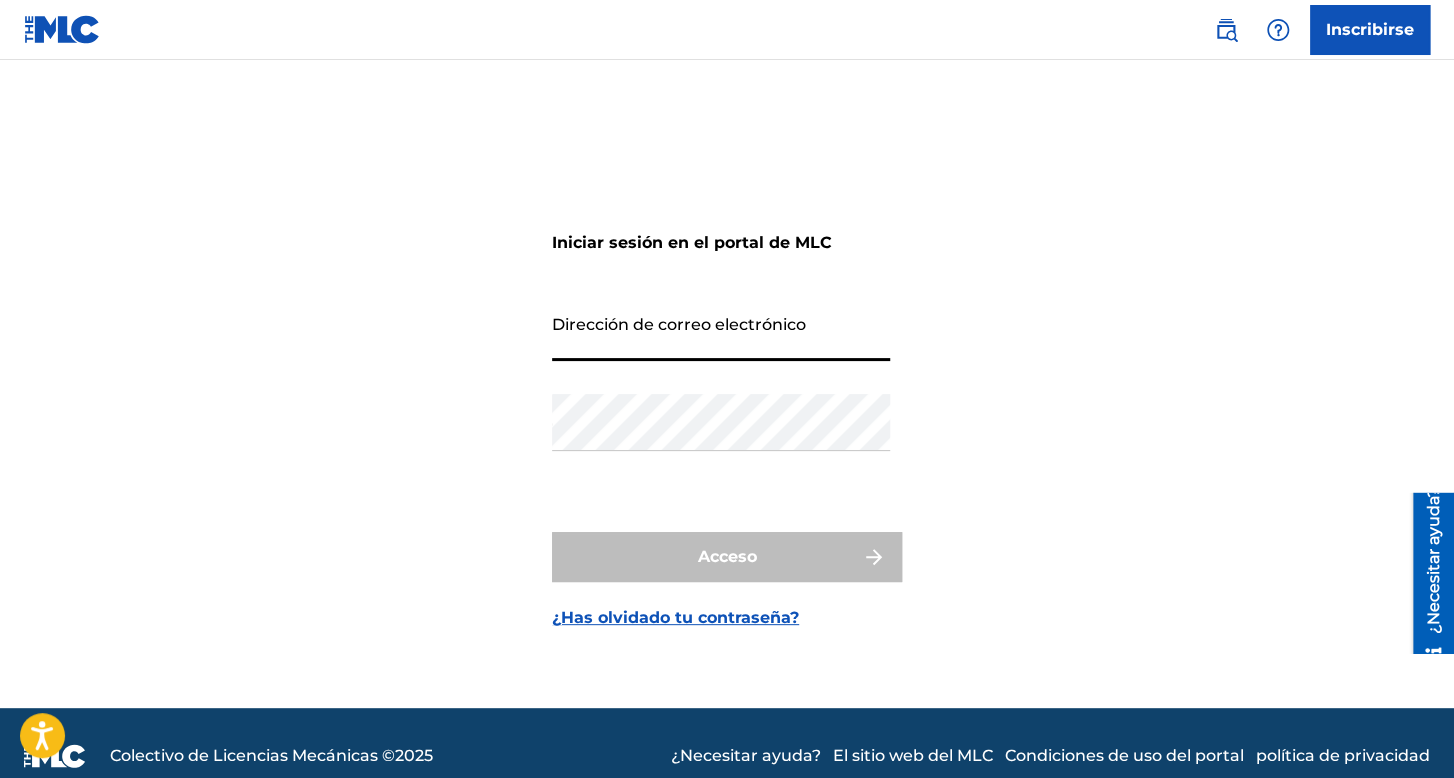 type on "[EMAIL_ADDRESS][DOMAIN_NAME]" 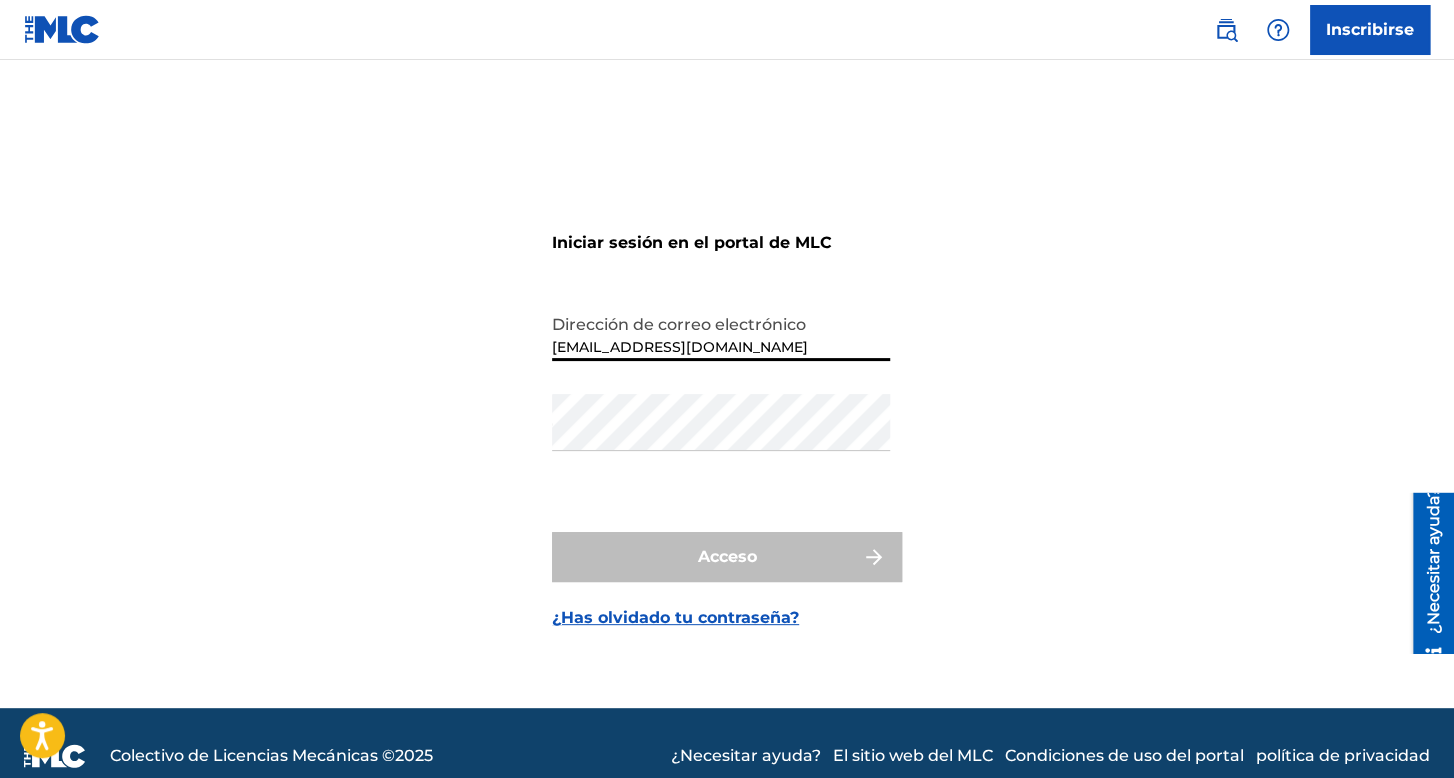 drag, startPoint x: 657, startPoint y: 347, endPoint x: 300, endPoint y: 325, distance: 357.67722 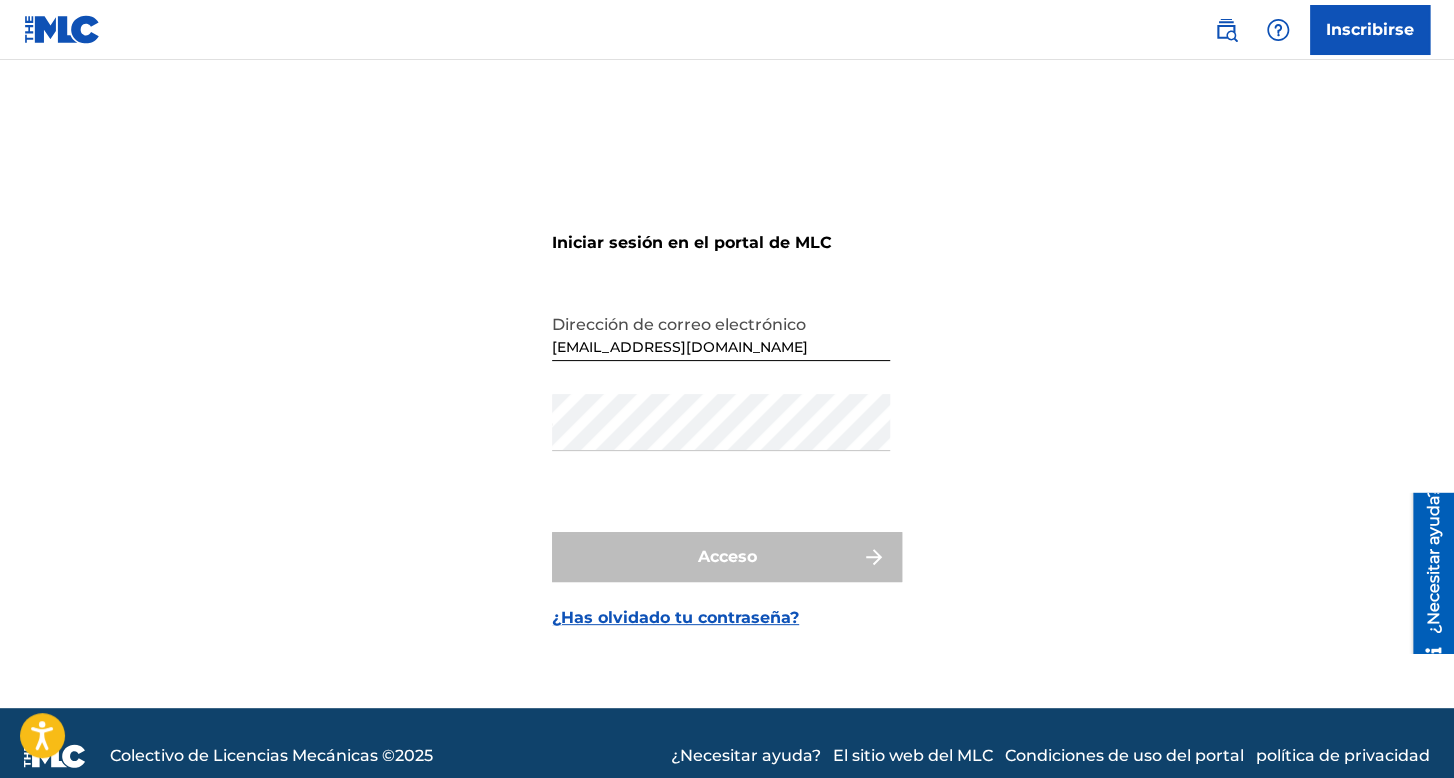 drag, startPoint x: 918, startPoint y: 316, endPoint x: 782, endPoint y: 316, distance: 136 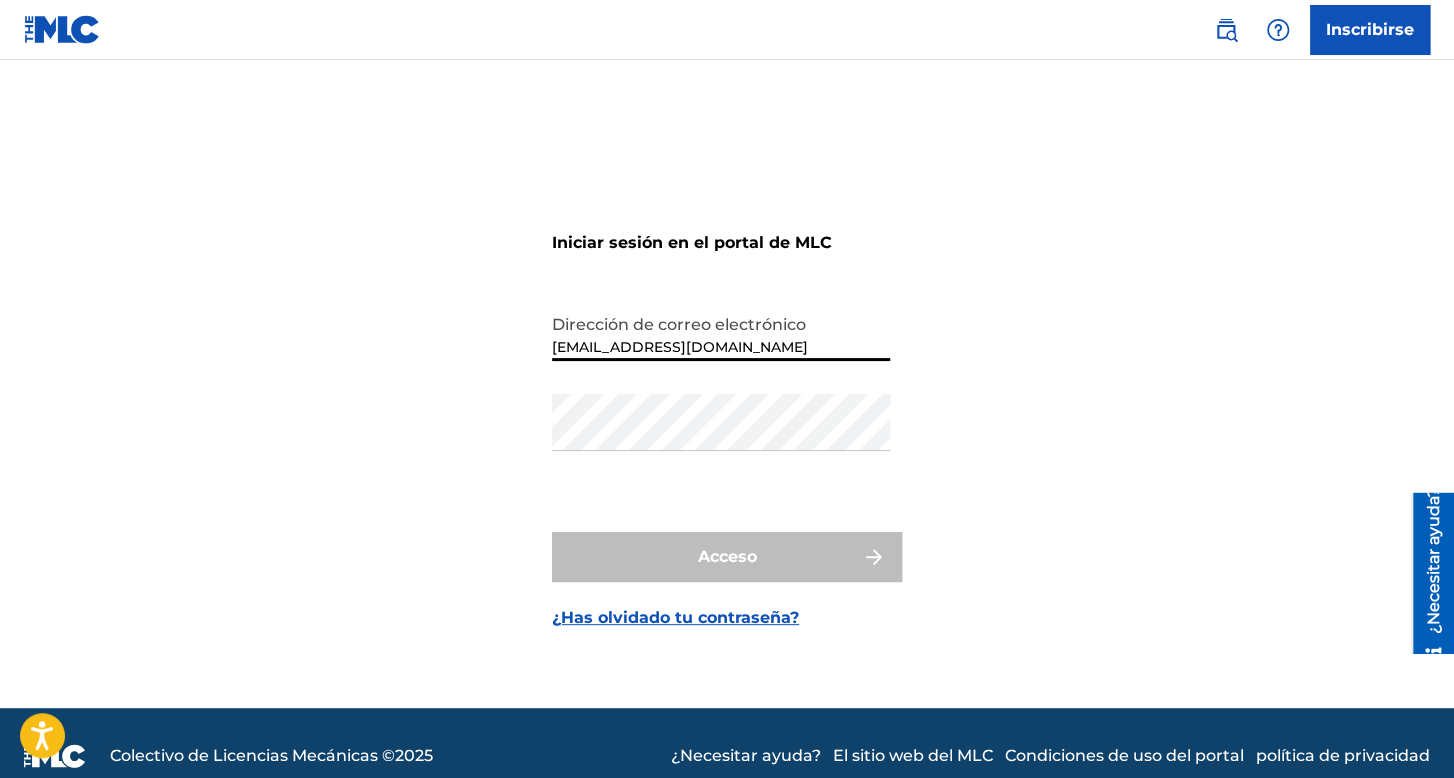 drag, startPoint x: 765, startPoint y: 339, endPoint x: 508, endPoint y: 346, distance: 257.0953 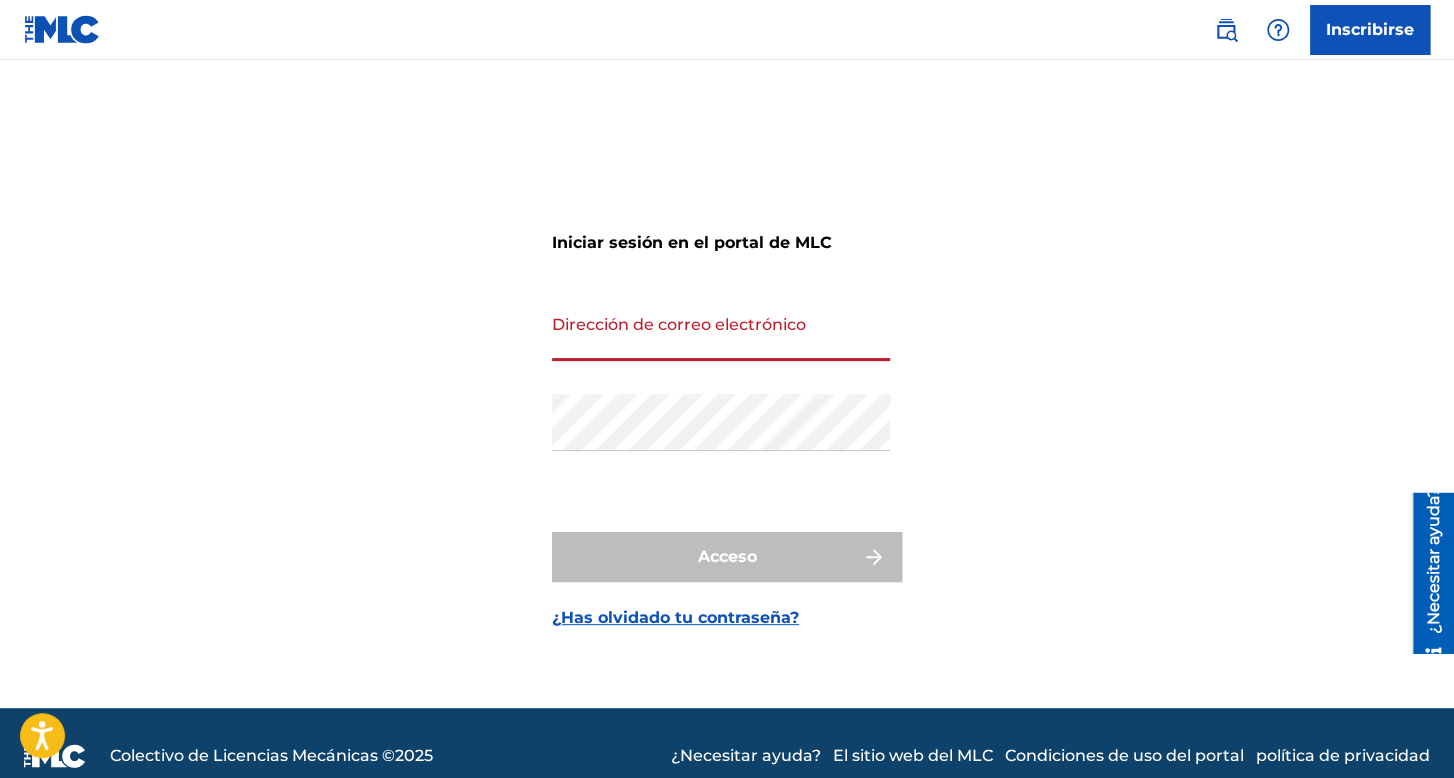 click on "Dirección de correo electrónico" at bounding box center (721, 332) 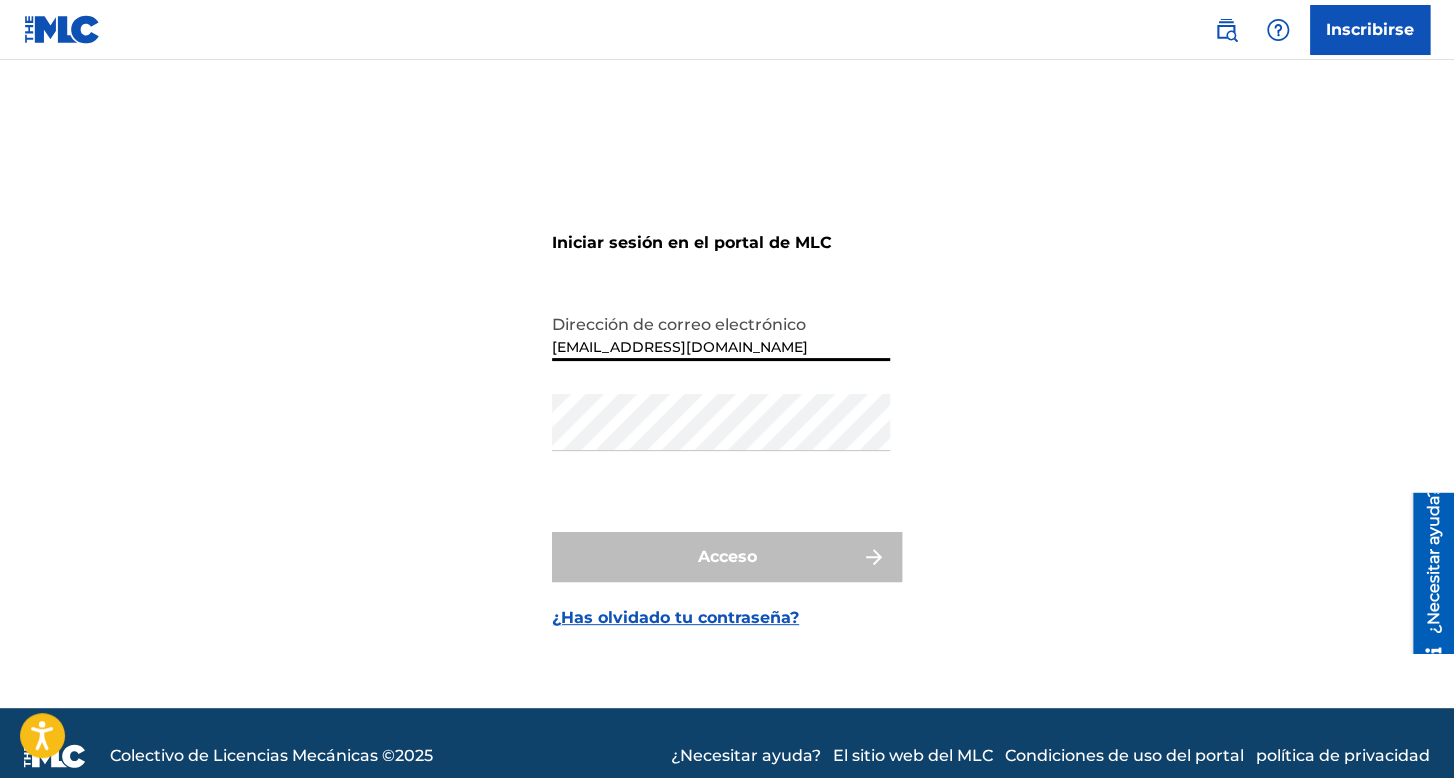 drag, startPoint x: 868, startPoint y: 343, endPoint x: 472, endPoint y: 397, distance: 399.66486 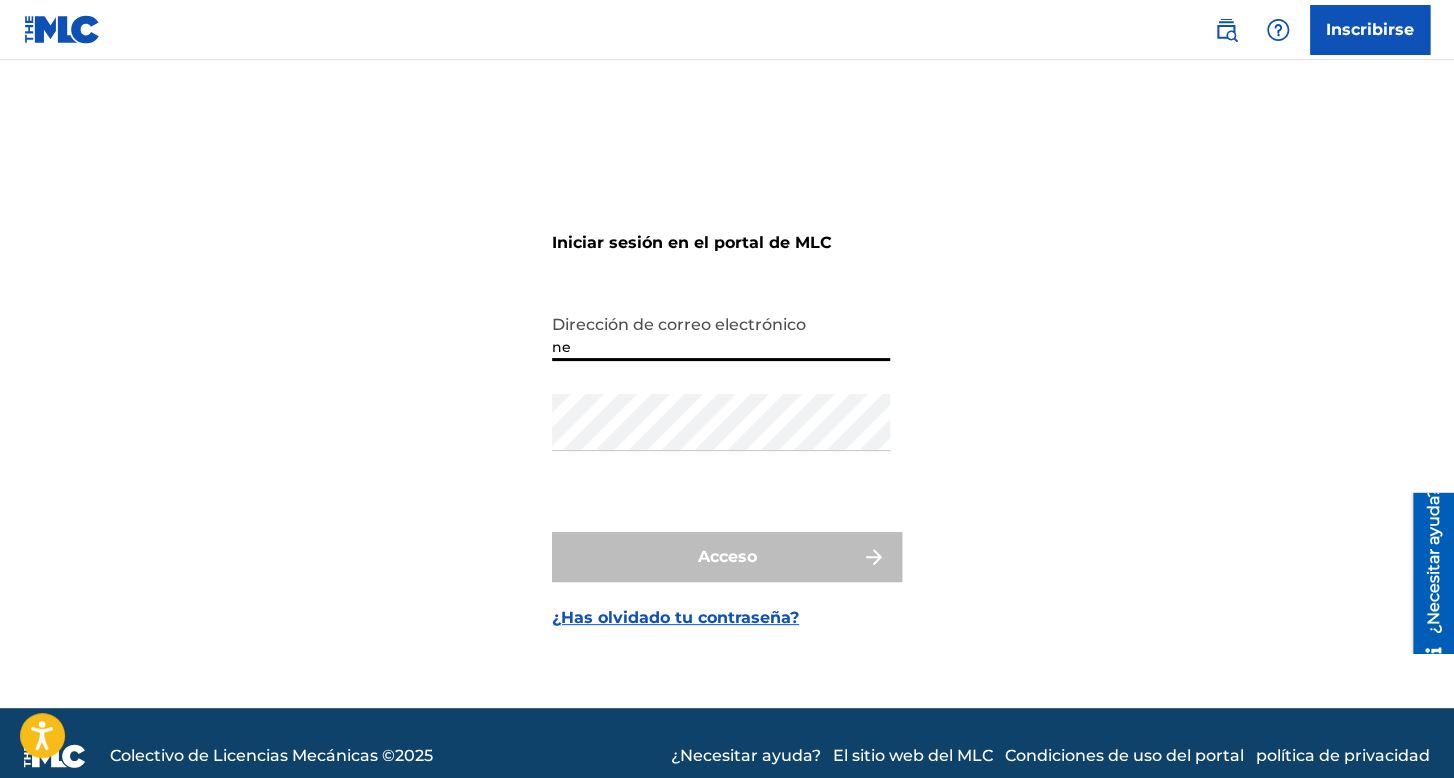 type on "n" 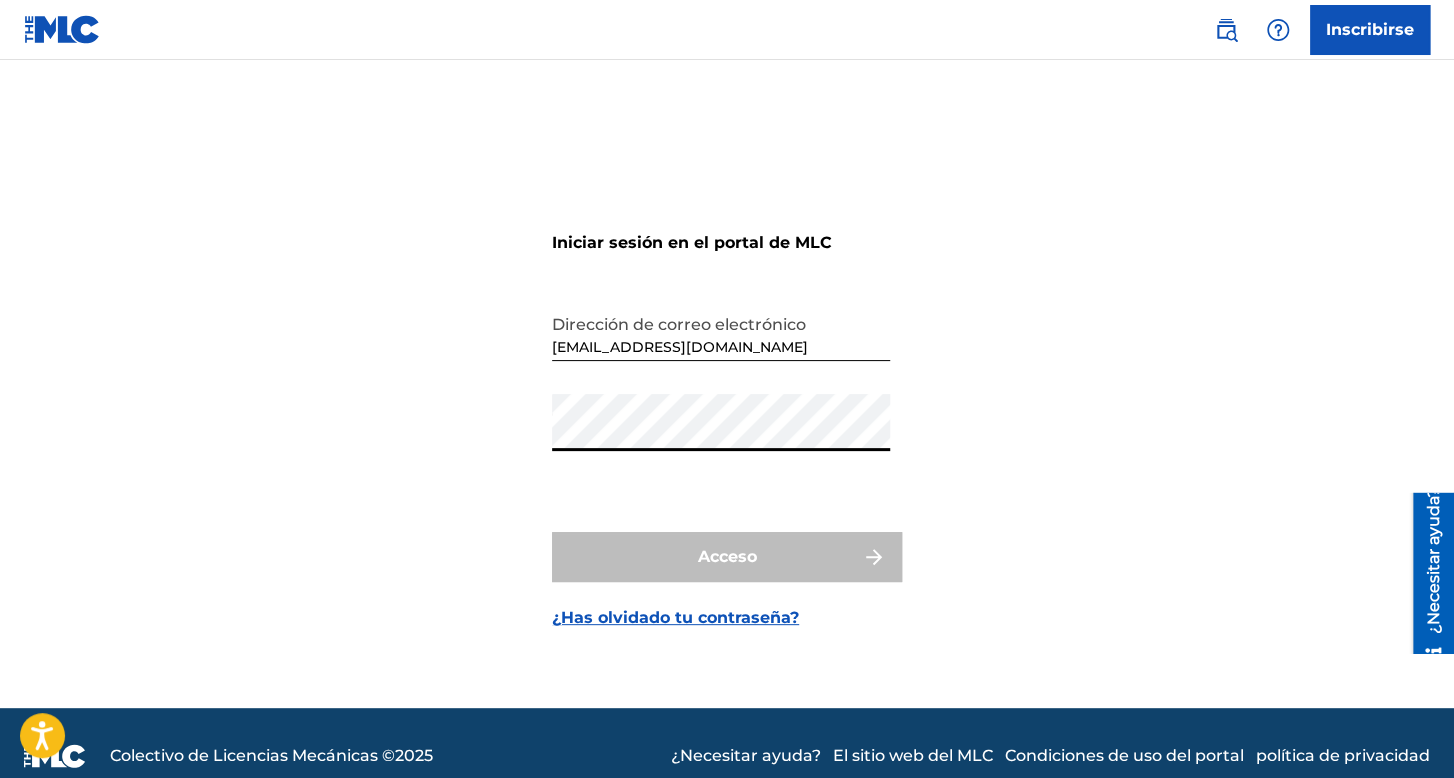 type on "[EMAIL_ADDRESS][DOMAIN_NAME]" 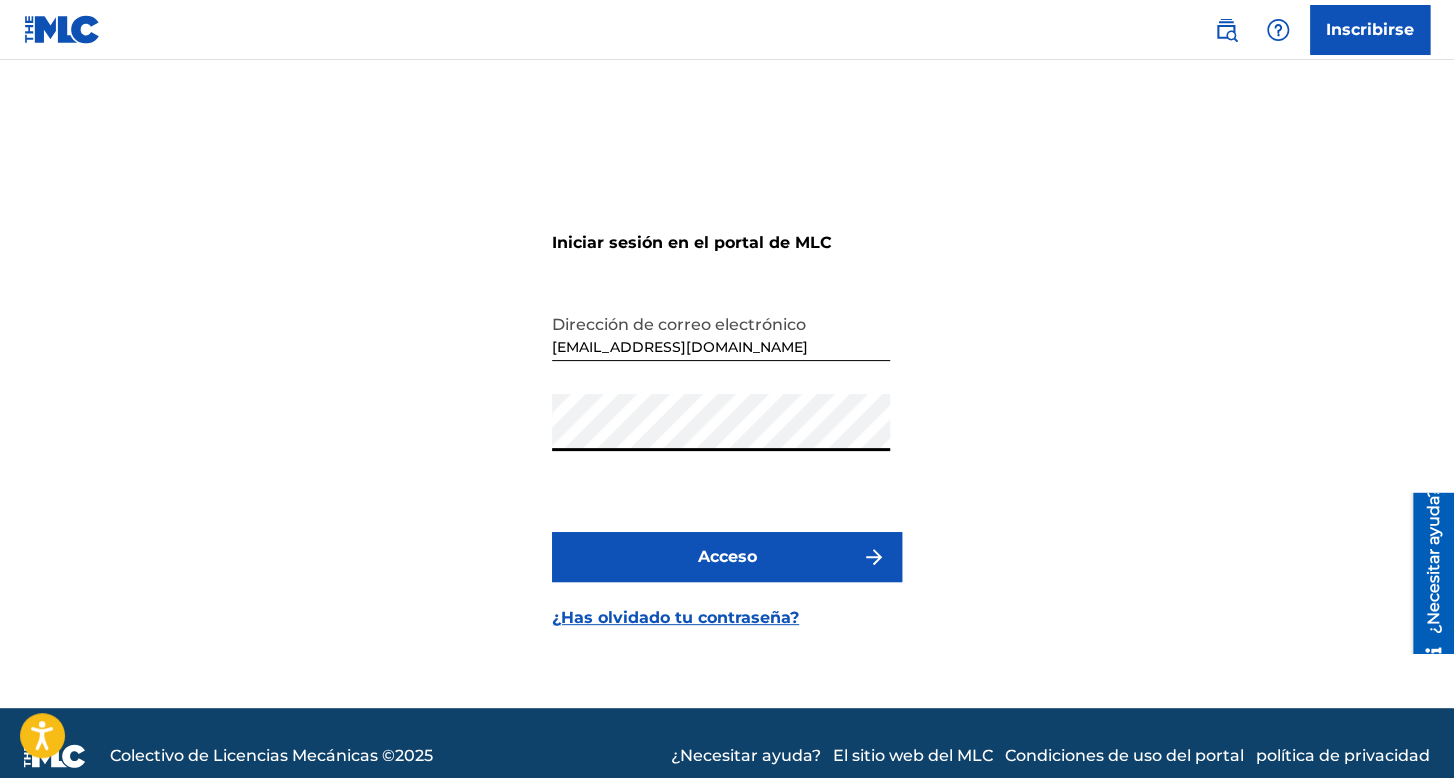 click at bounding box center (874, 557) 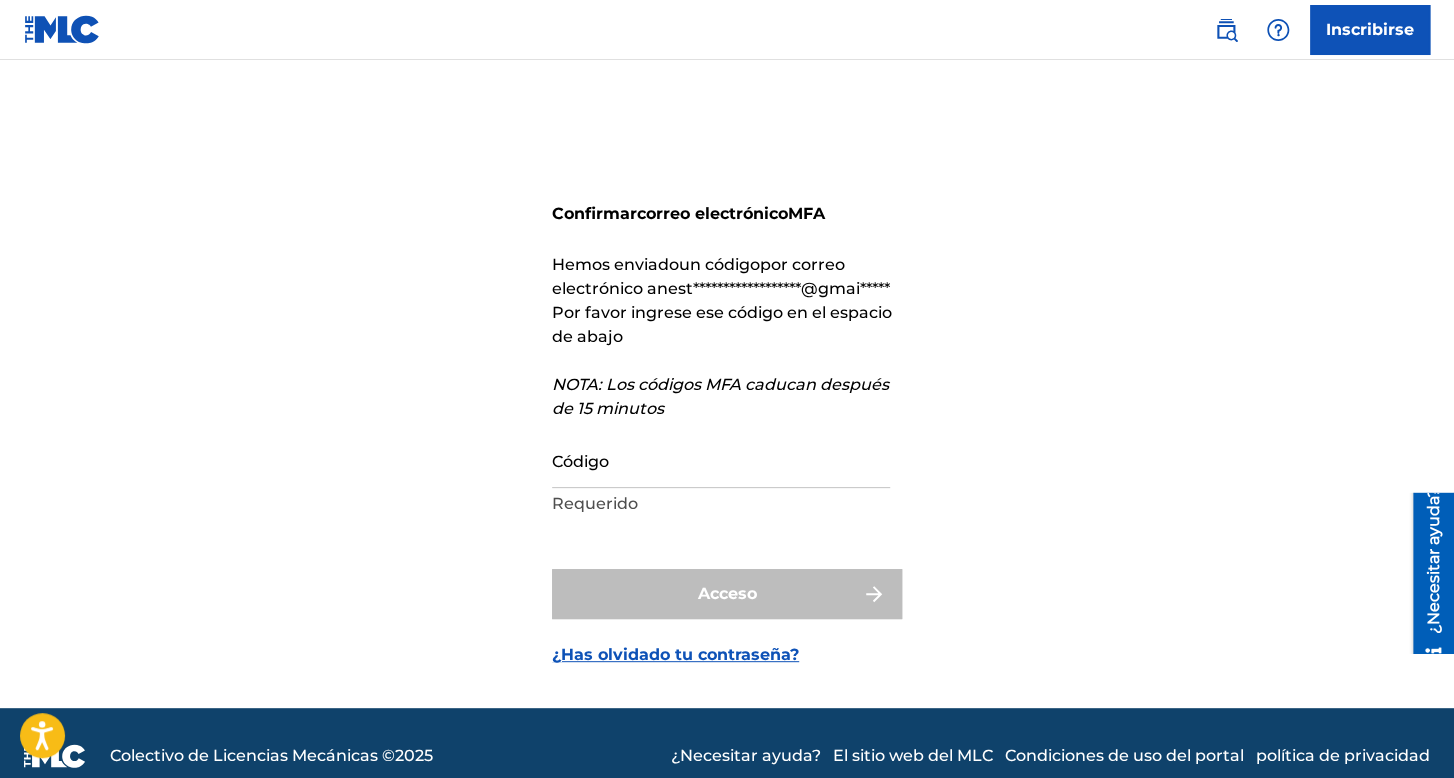 click on "Código" at bounding box center [721, 459] 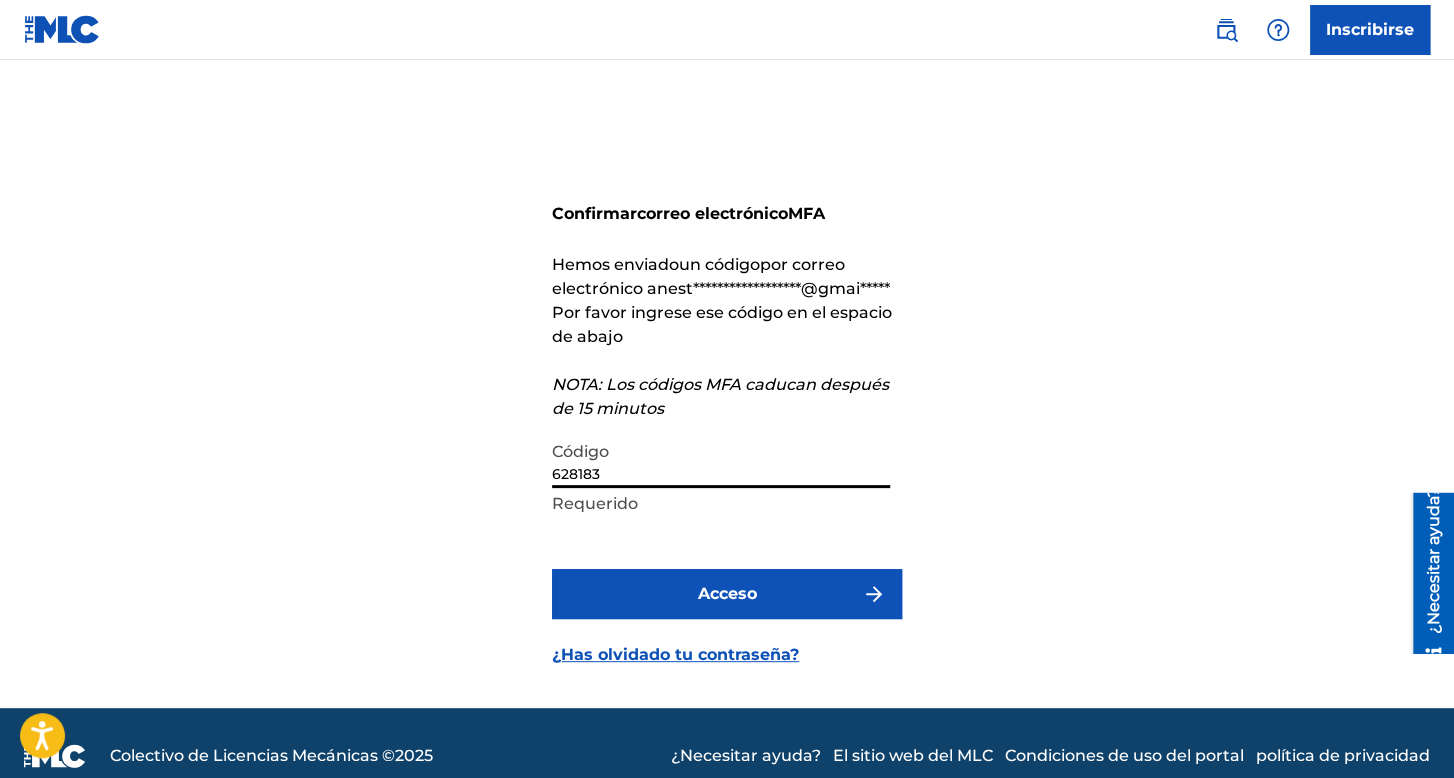 type on "628183" 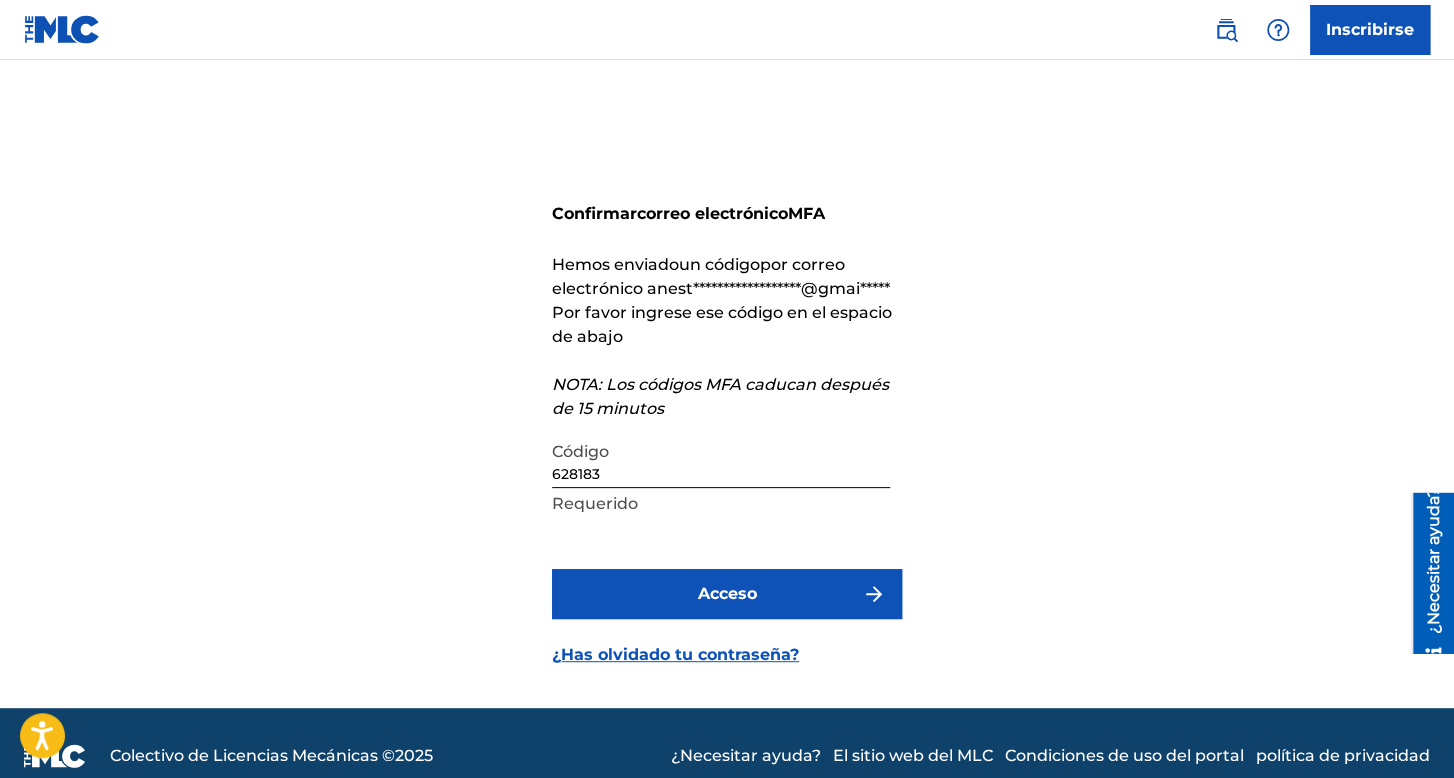 click on "Acceso" at bounding box center [727, 594] 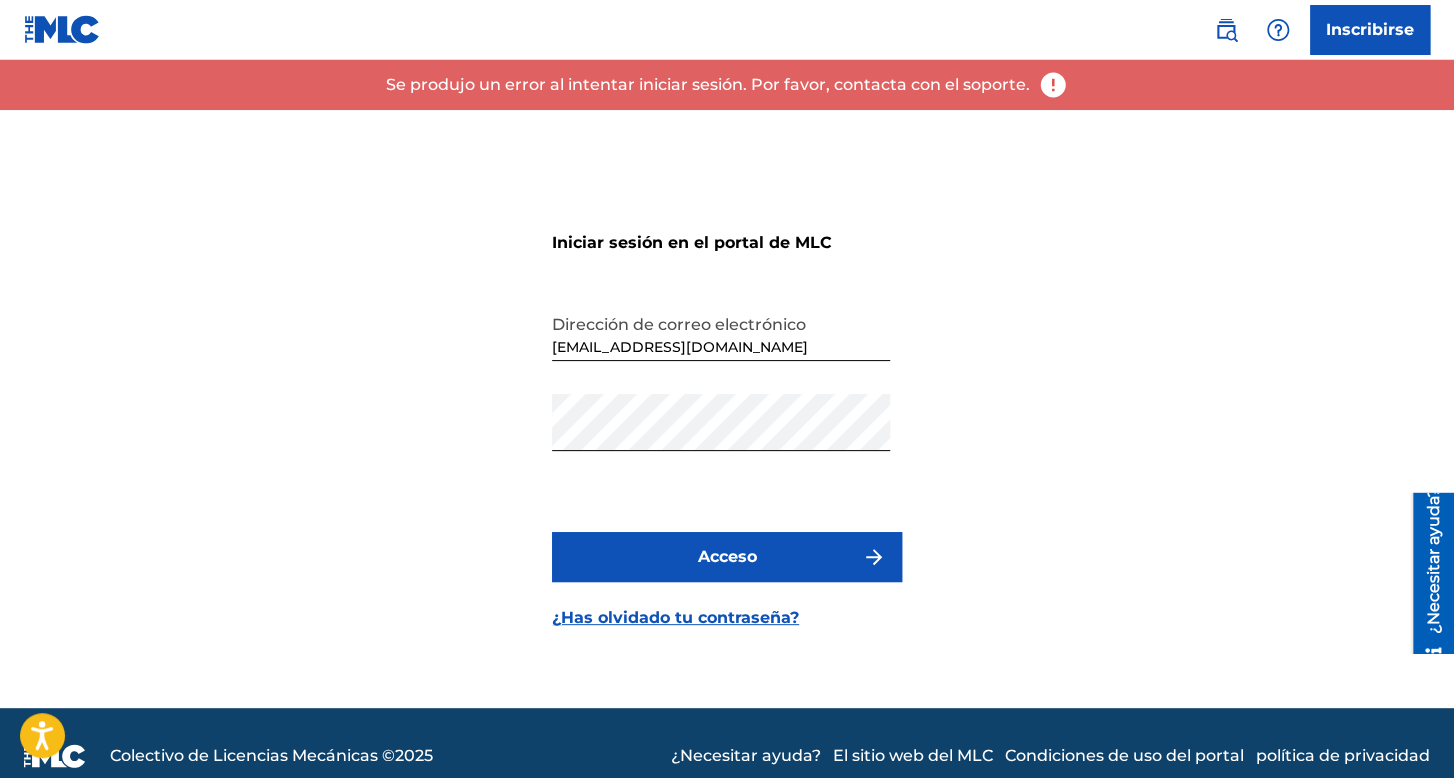 click on "Acceso" at bounding box center [727, 556] 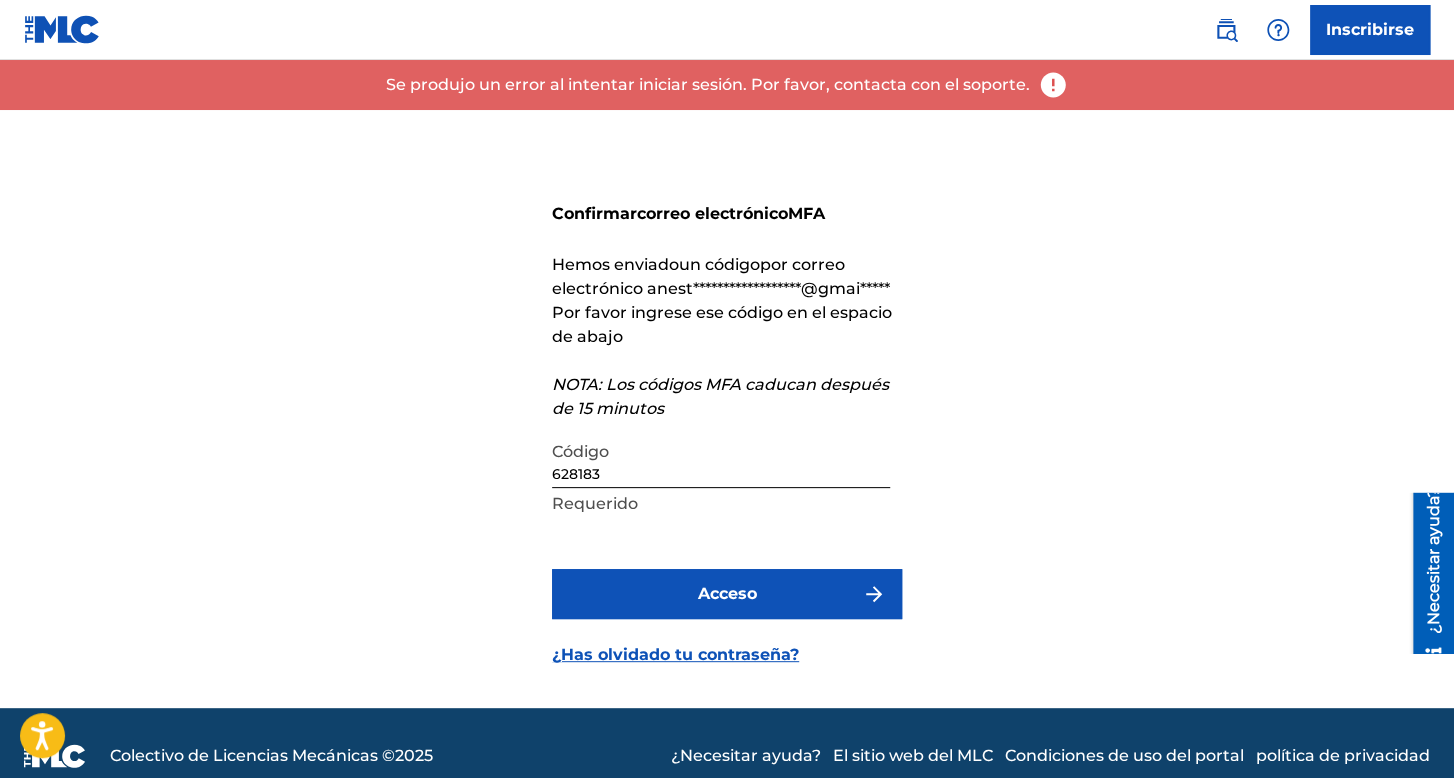 click on "628183" at bounding box center (721, 459) 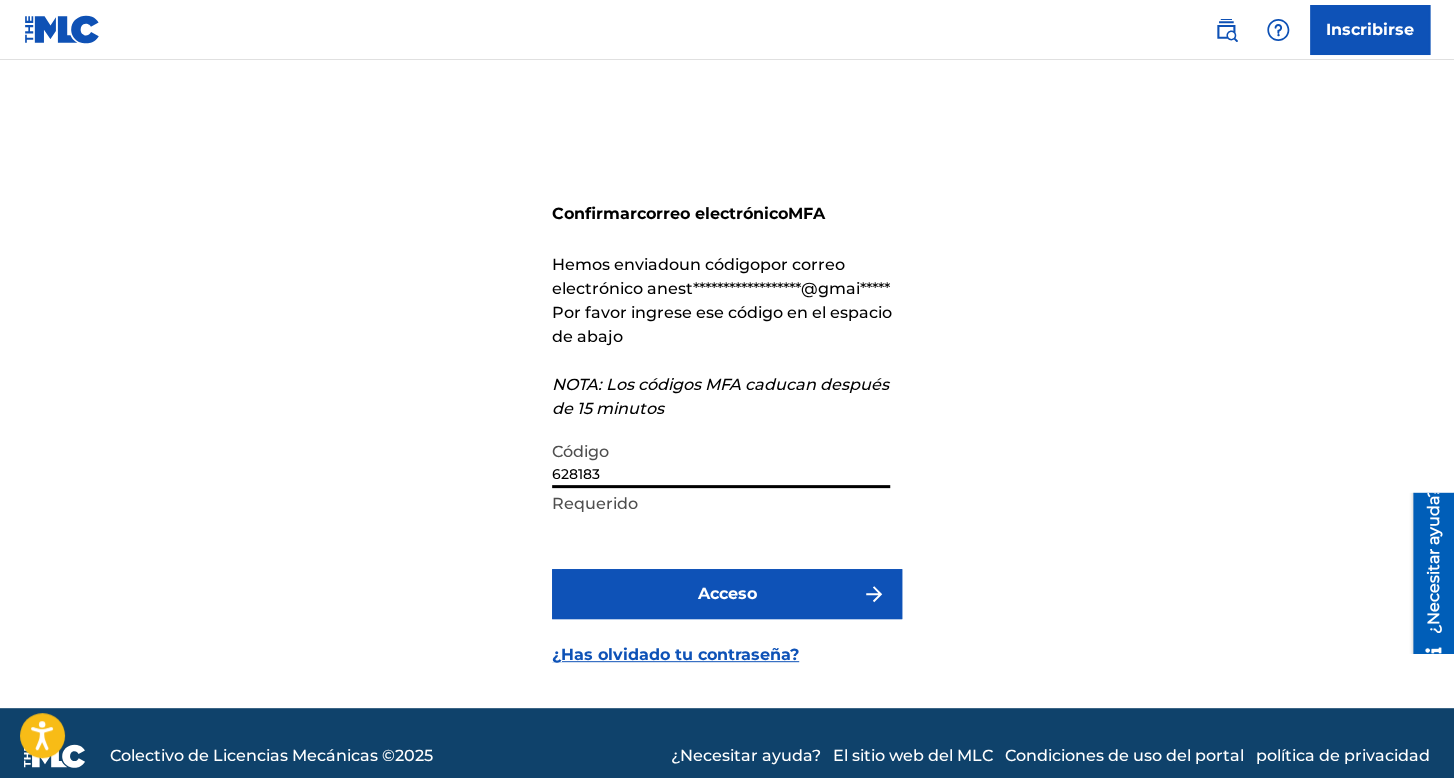drag, startPoint x: 669, startPoint y: 470, endPoint x: 482, endPoint y: 473, distance: 187.02406 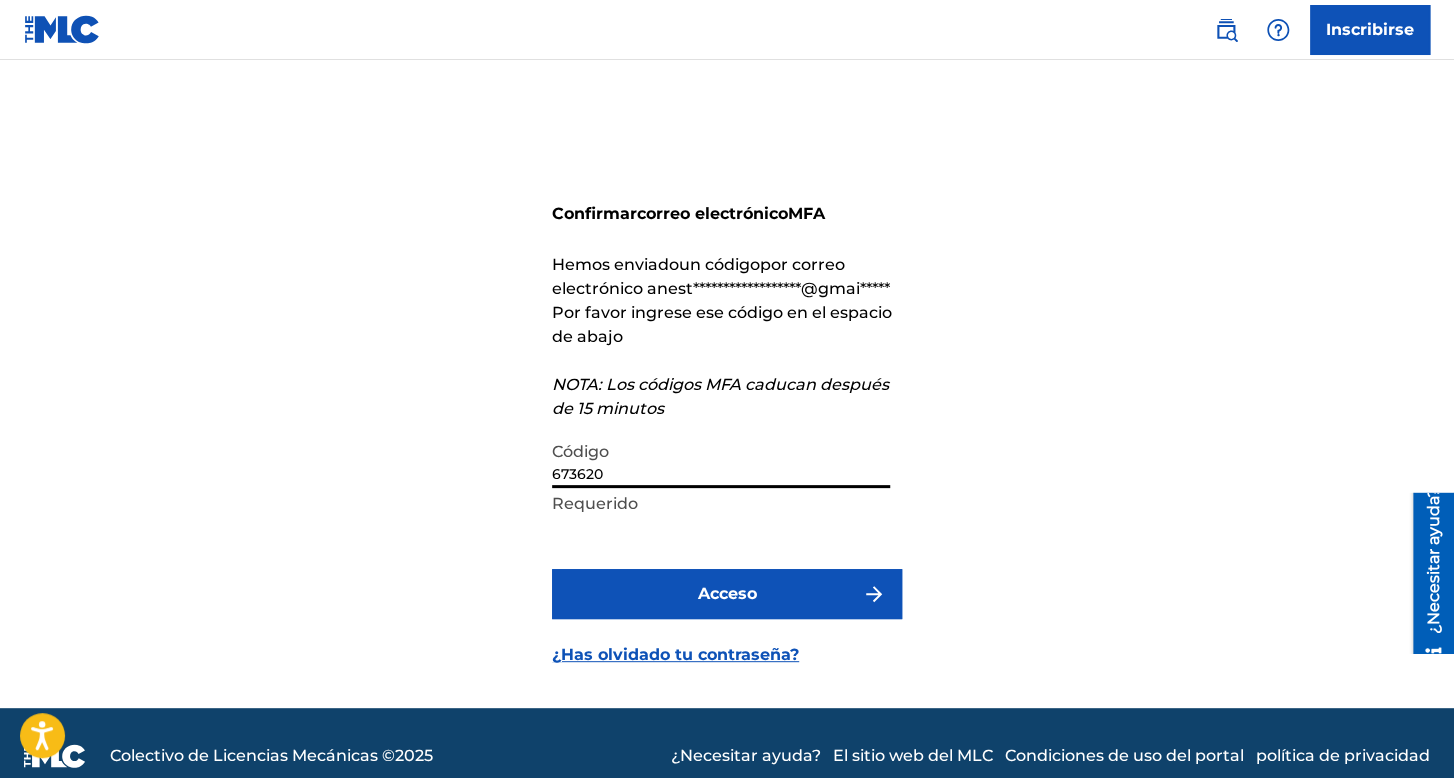 type on "673620" 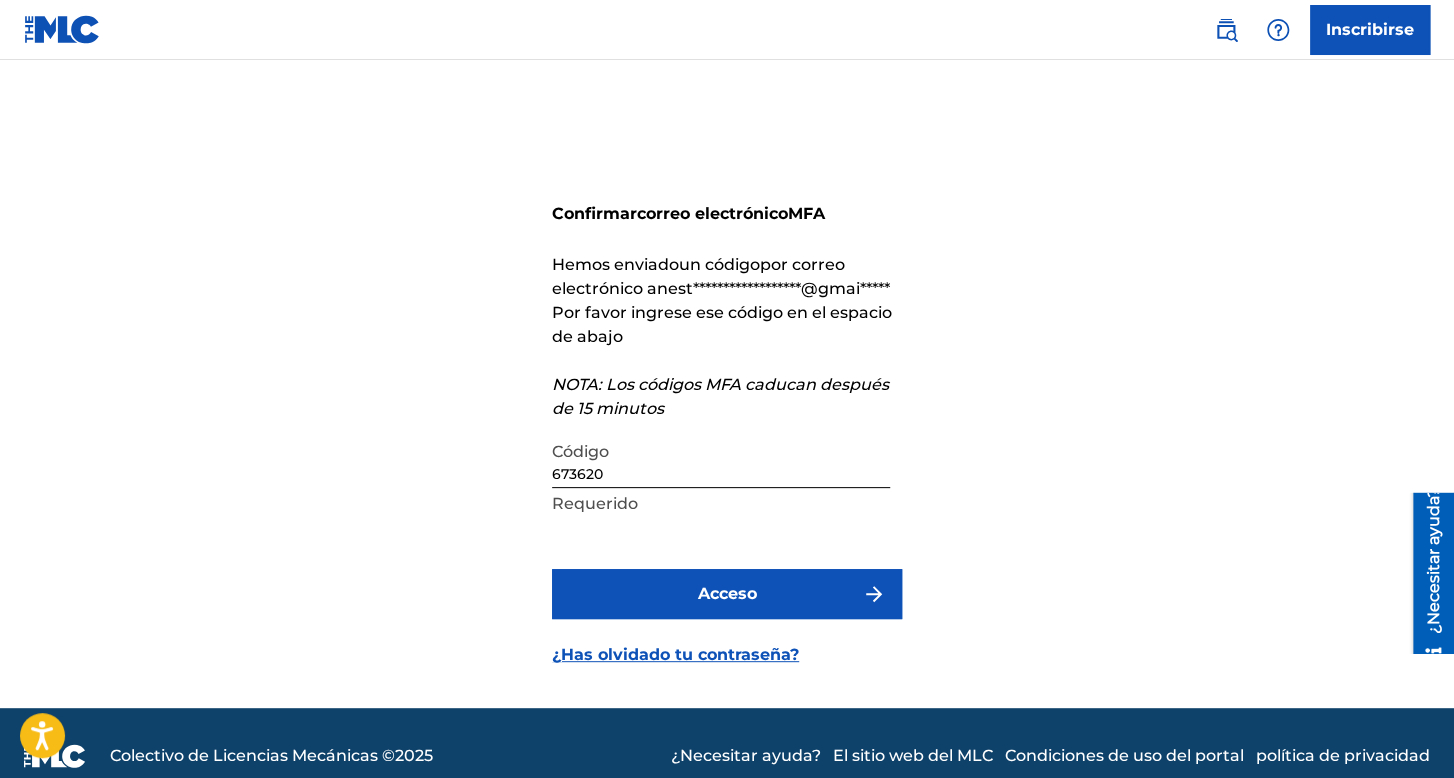 click on "Acceso" at bounding box center (727, 594) 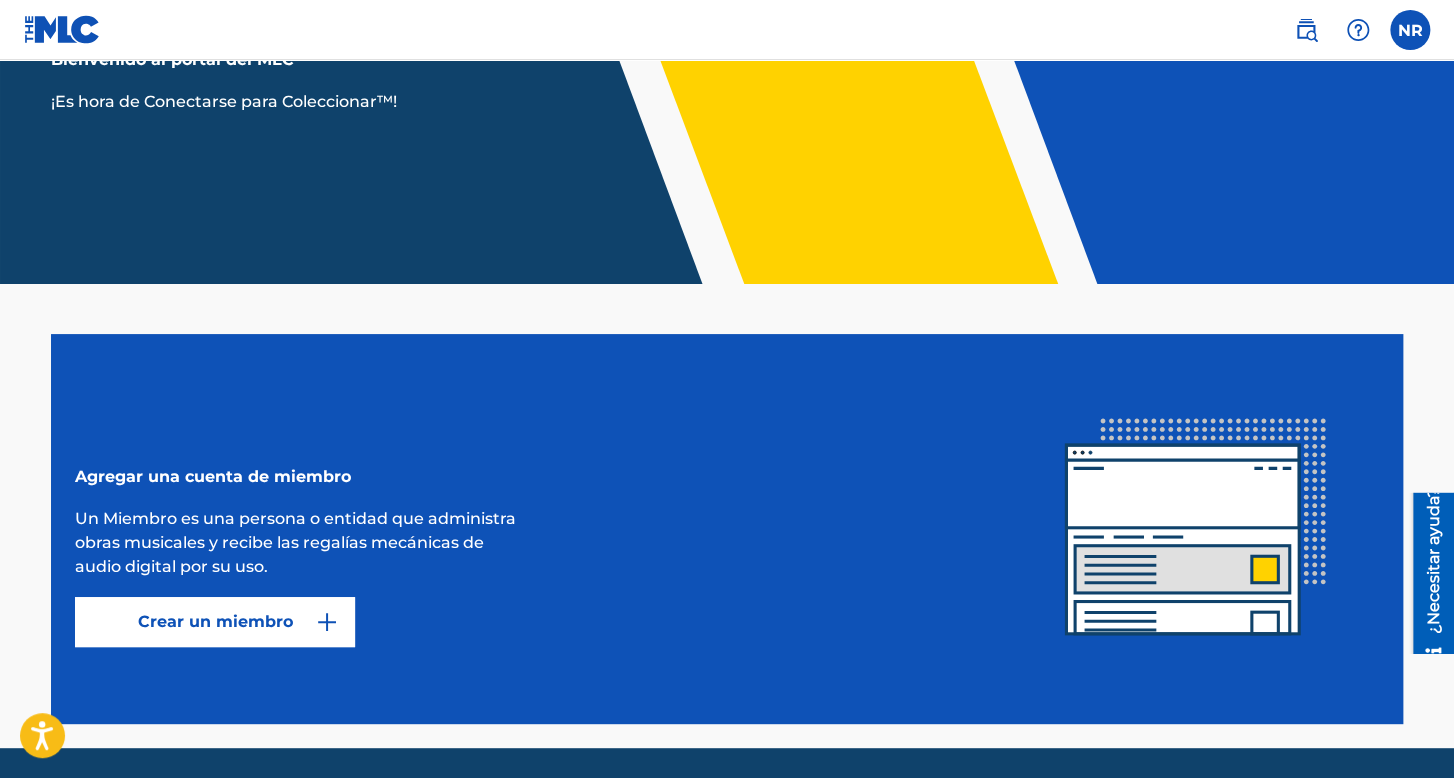scroll, scrollTop: 154, scrollLeft: 0, axis: vertical 